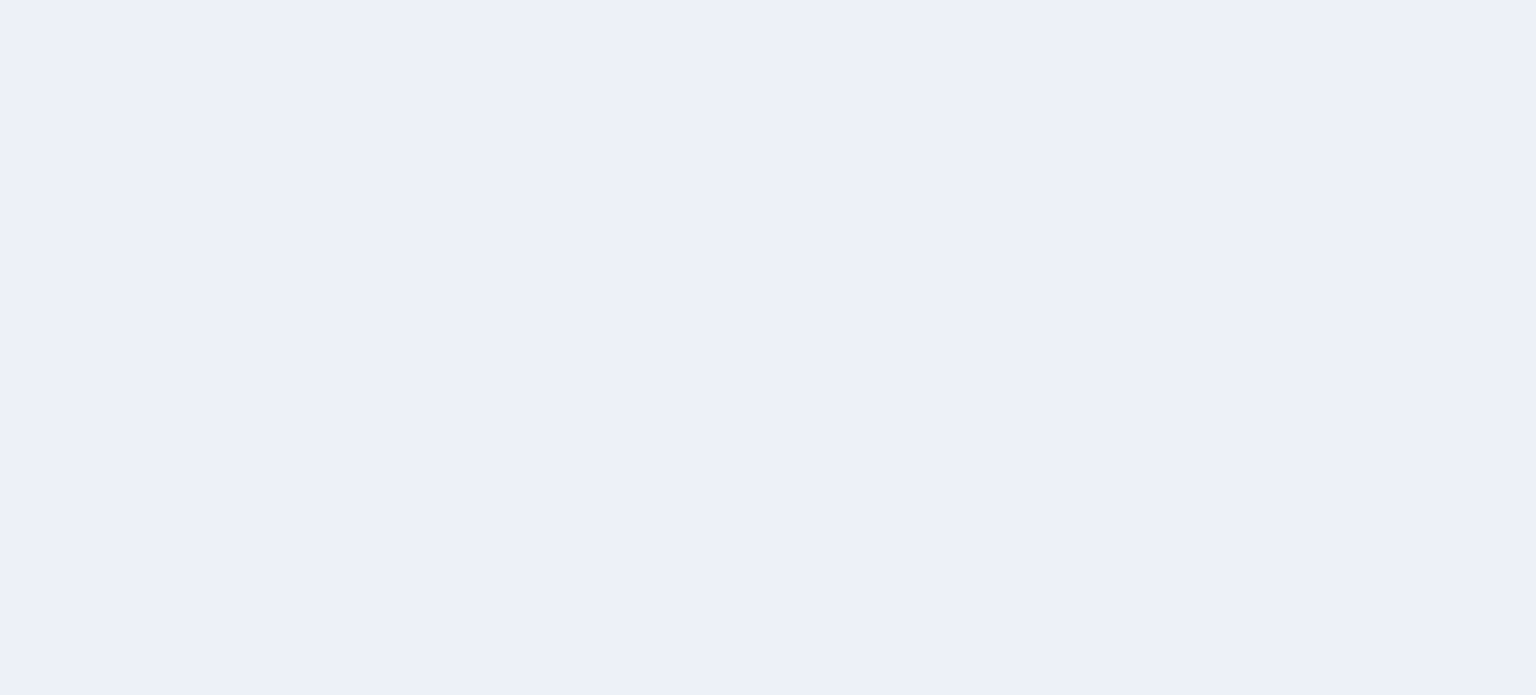 scroll, scrollTop: 0, scrollLeft: 0, axis: both 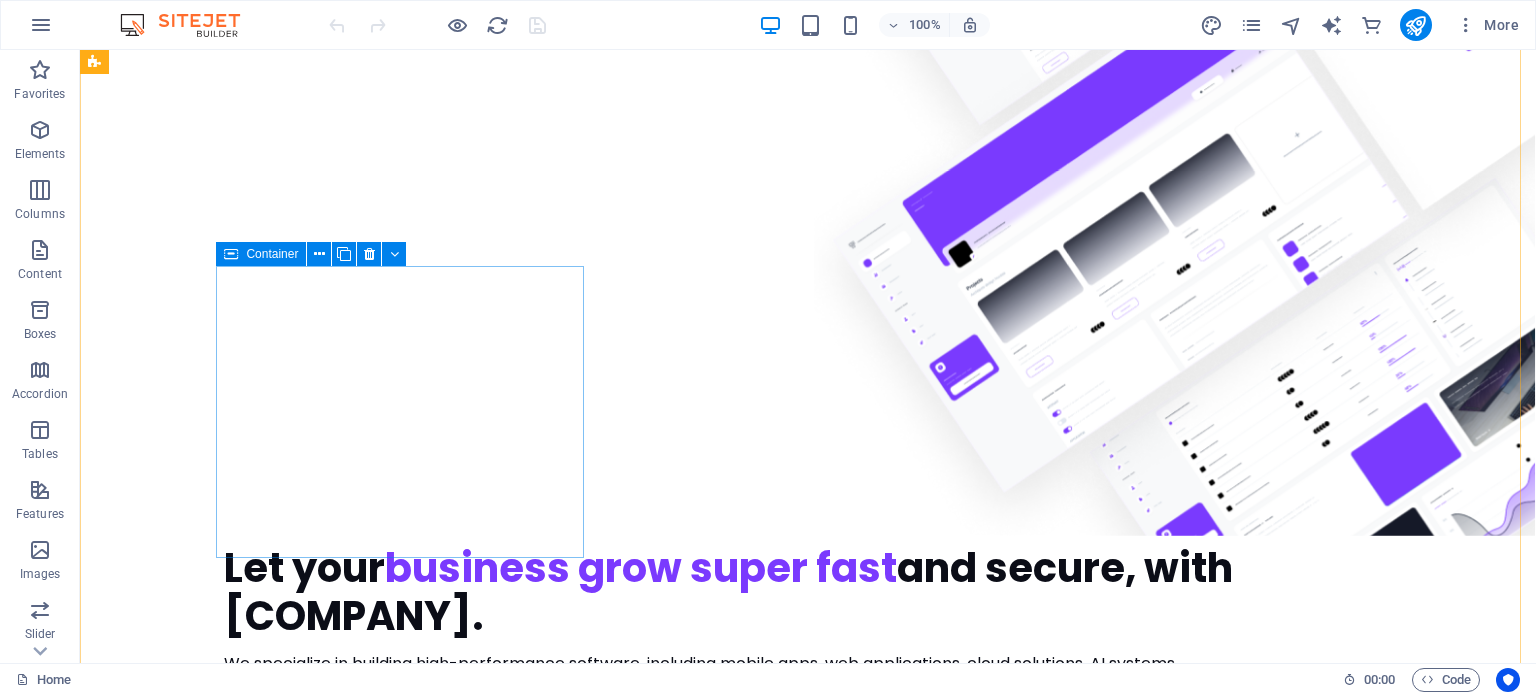click on "Container" at bounding box center (272, 254) 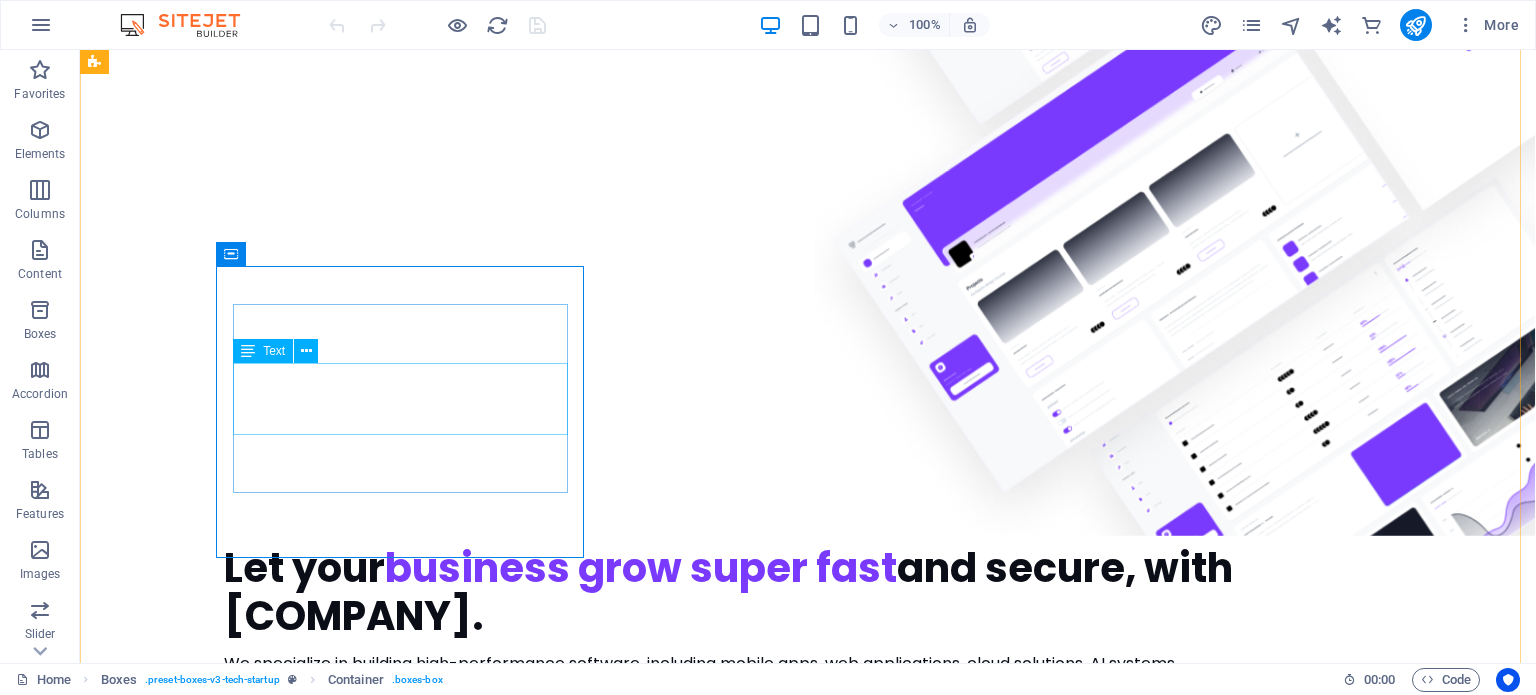 click on "Building responsive, secure, and scalable web applications for businesses of all sizes using modern technologies." at bounding box center (280, 1968) 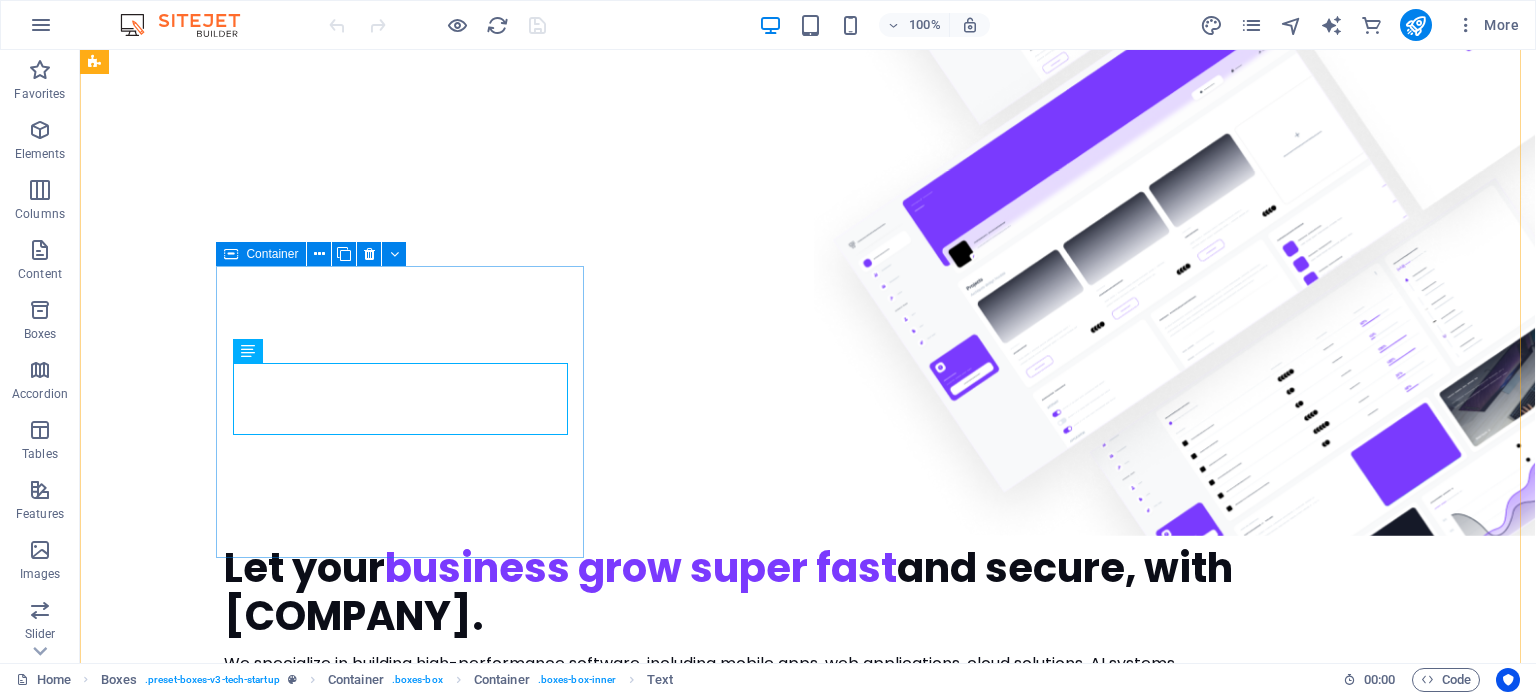 click on "Container" at bounding box center (272, 254) 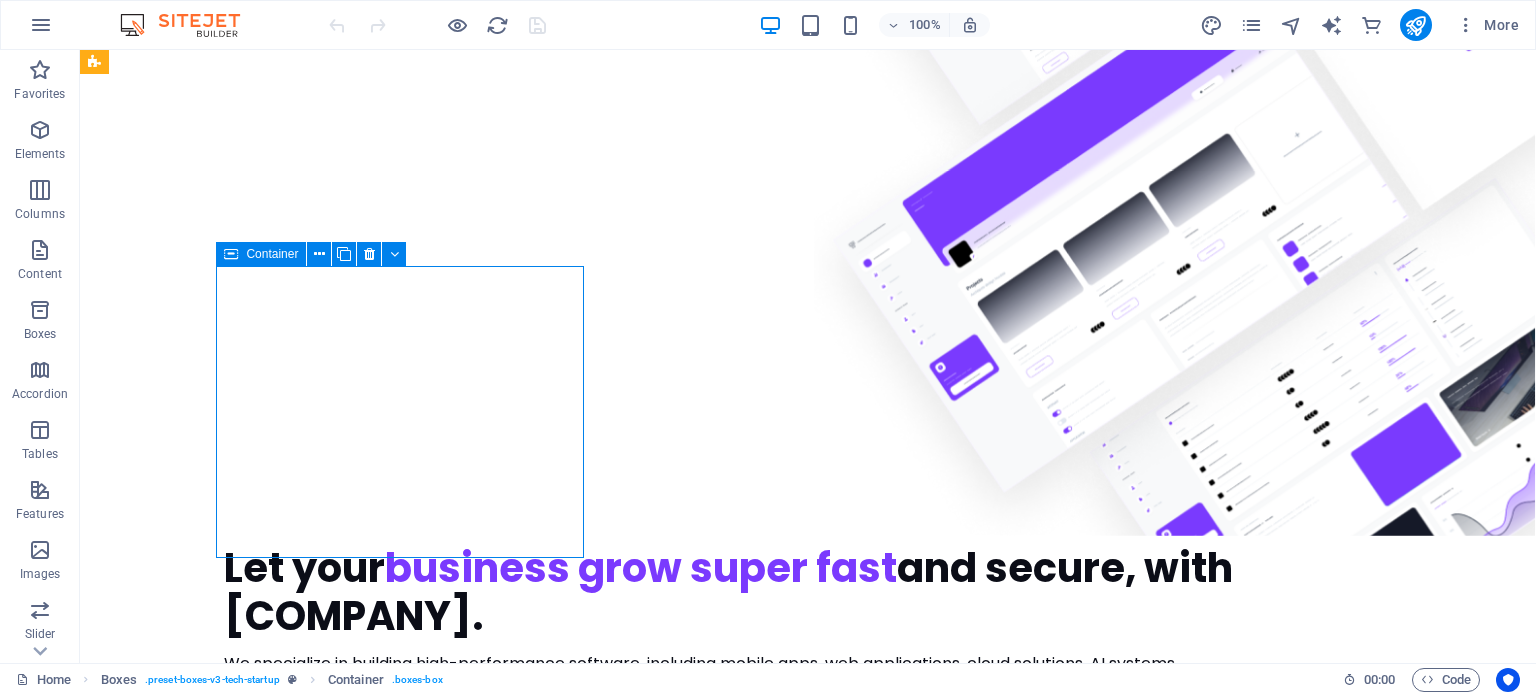click on "Container" at bounding box center (261, 254) 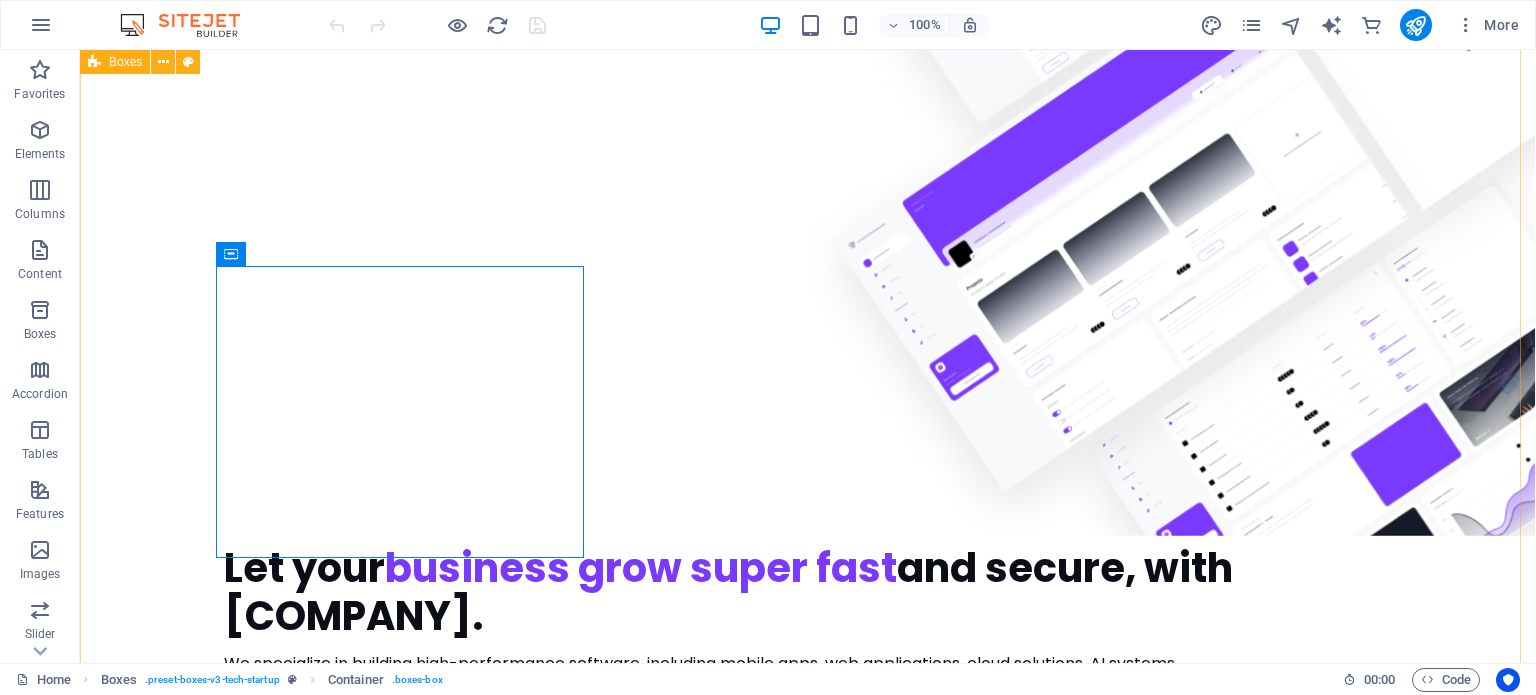 click on "Our Approach Innovative Tech Building responsive, secure, and scalable web applications for businesses of all sizes using modern technologies.  Learn more    Mobile Applications Creating user-friendly mobile applications for Android, iOS, or cross-platform, to enhance customer engagement and business  Learn more    Social Media Promoting your brand through targeted social media campaigns, creative content, and paid advertising to drive traffic, leads, and sales.   Learn more    Support Clients Empowering businesses with AI-driven automation, intelligent analytics, and predictive systems.   Learn more   " at bounding box center (808, 2333) 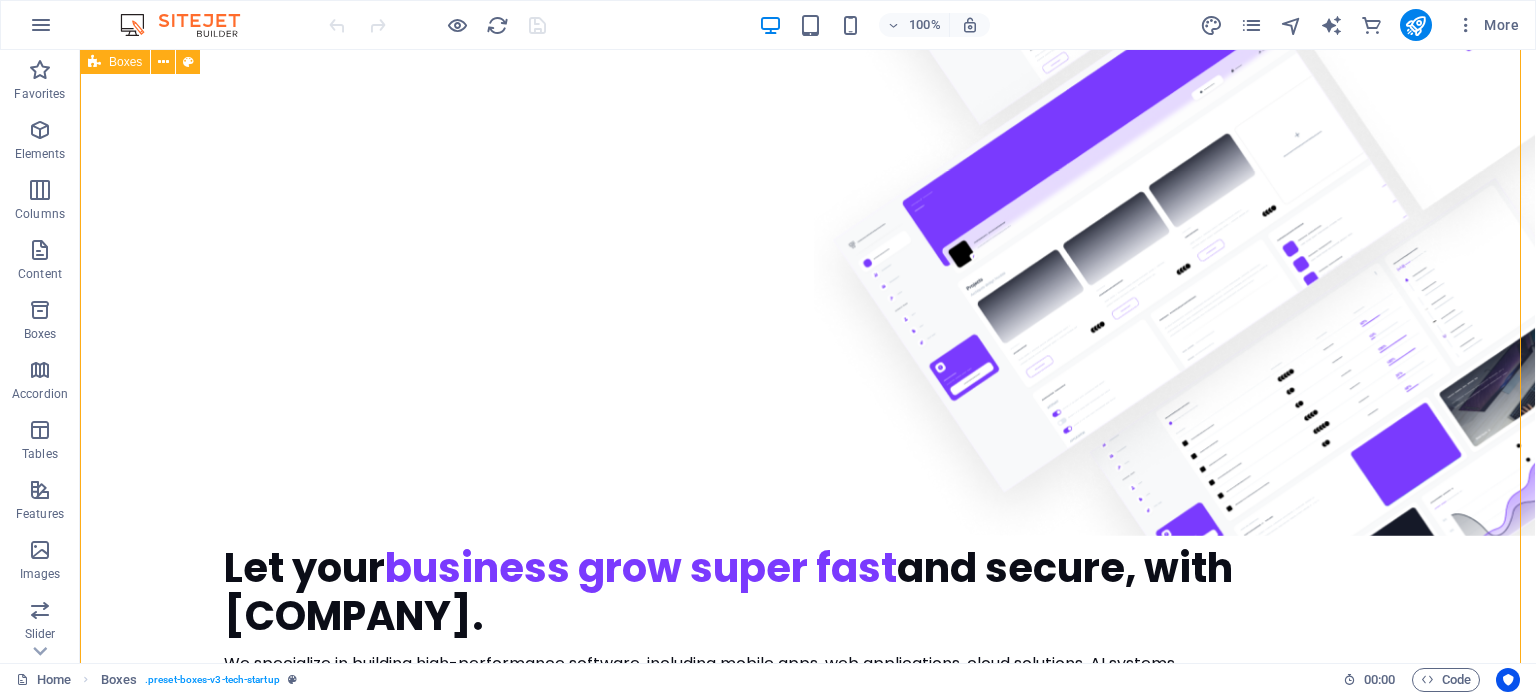scroll, scrollTop: 1100, scrollLeft: 0, axis: vertical 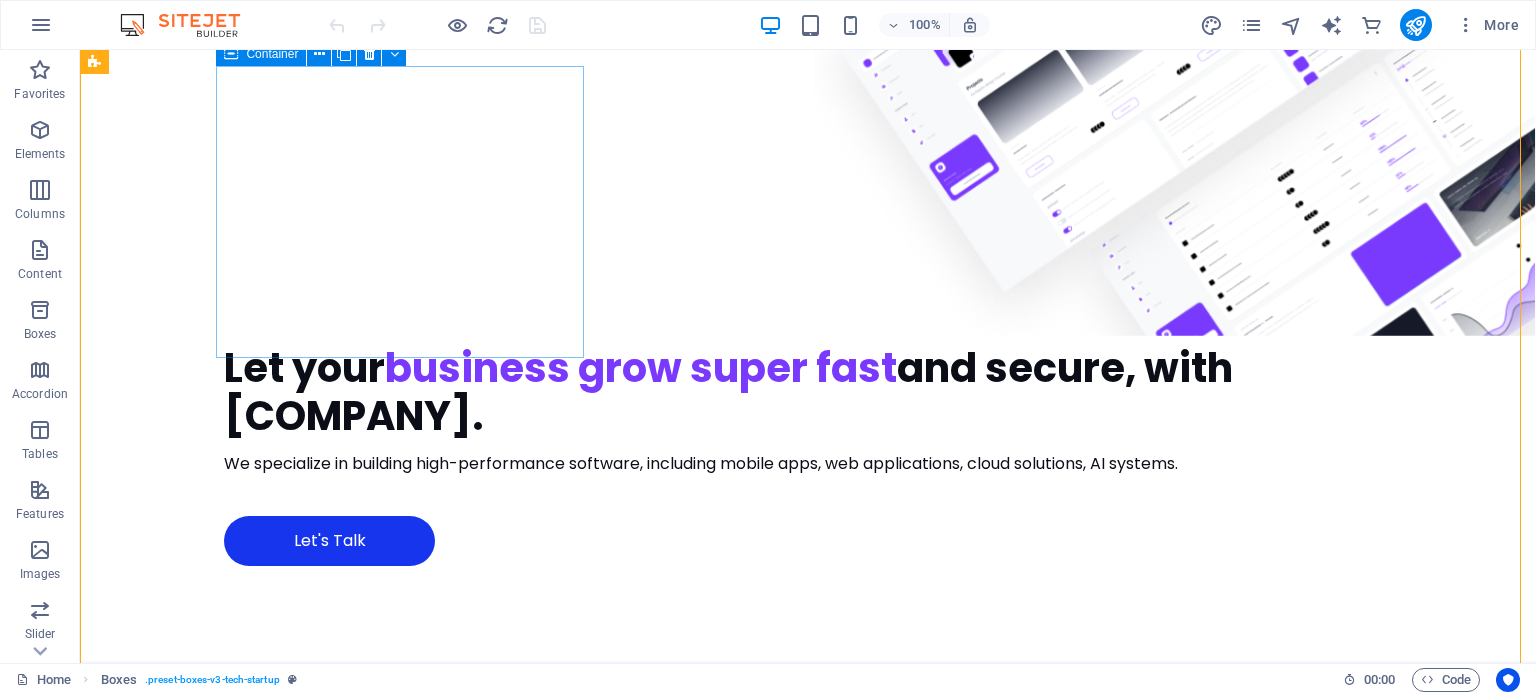click on "Innovative Tech Building responsive, secure, and scalable web applications for businesses of all sizes using modern technologies.  Learn more   " at bounding box center [280, 1756] 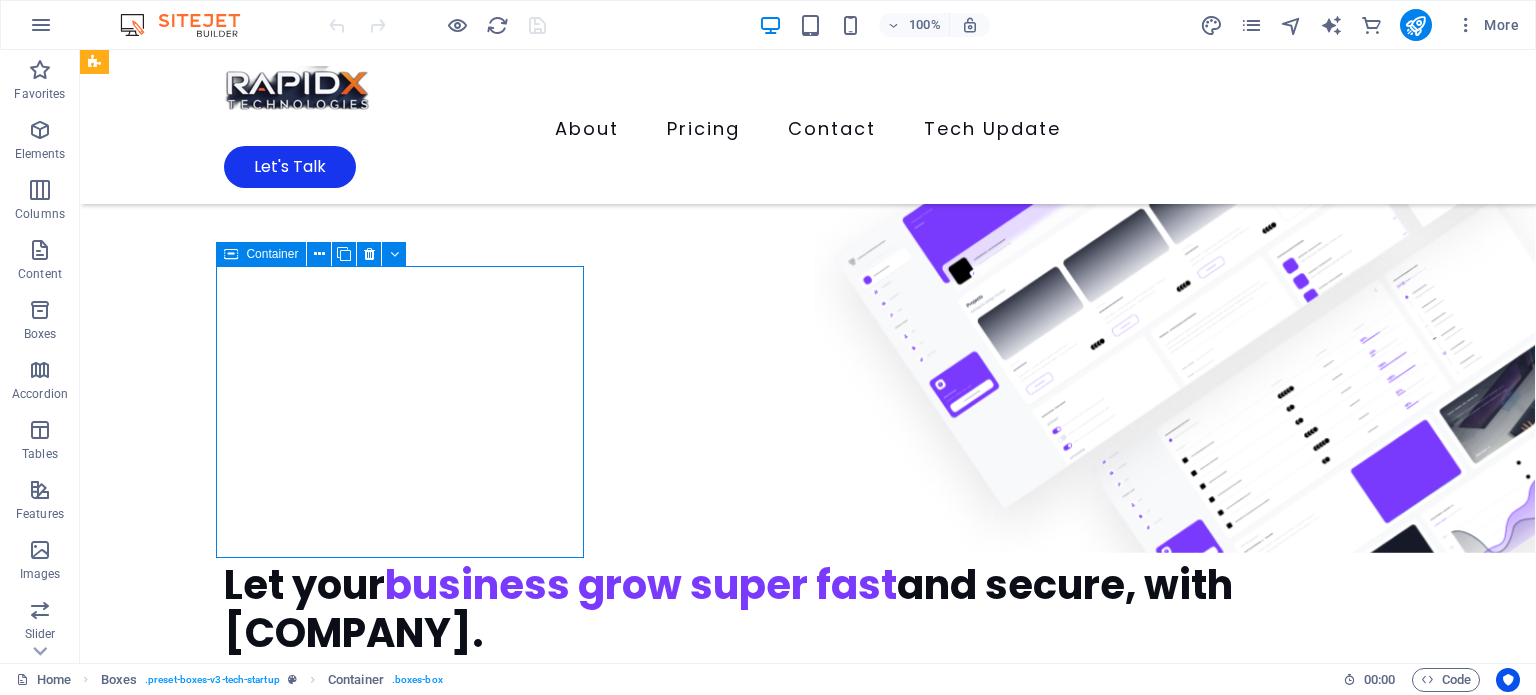 scroll, scrollTop: 700, scrollLeft: 0, axis: vertical 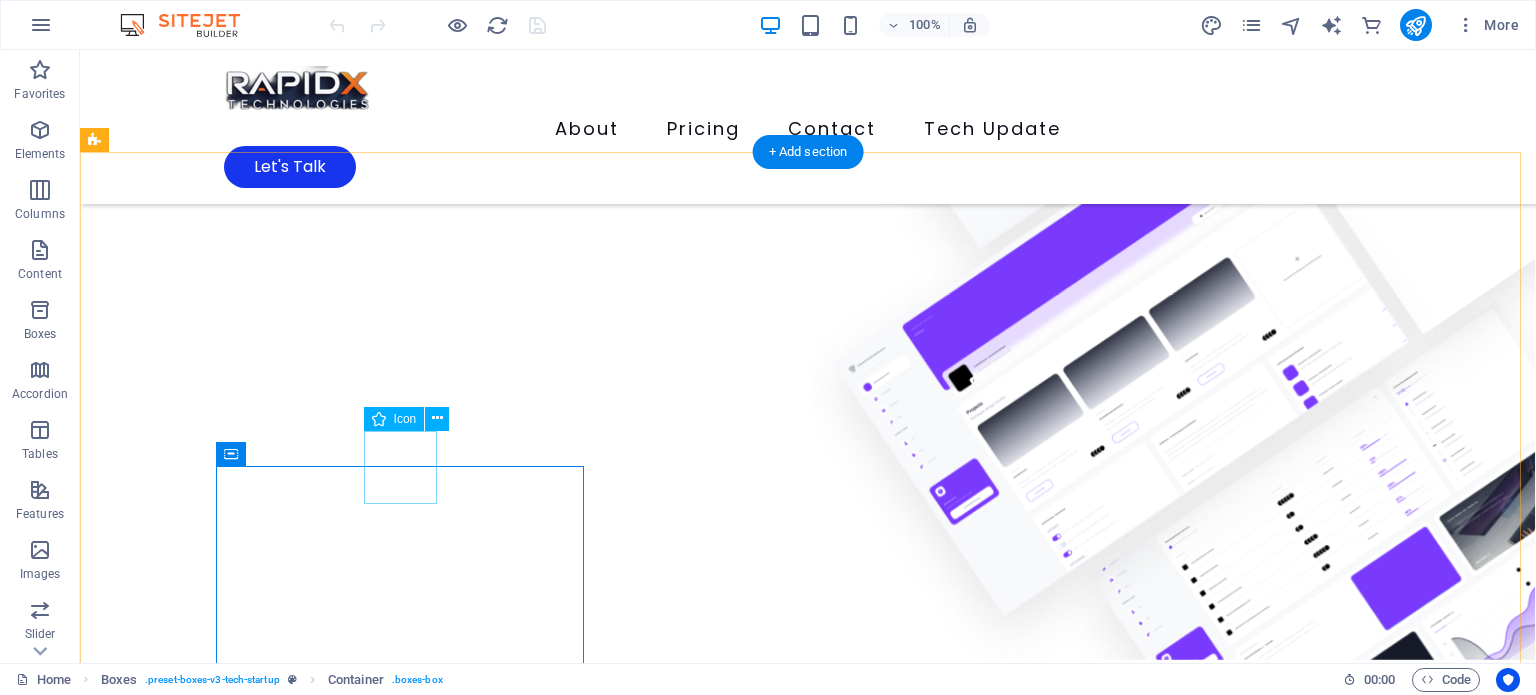 click at bounding box center [280, 1960] 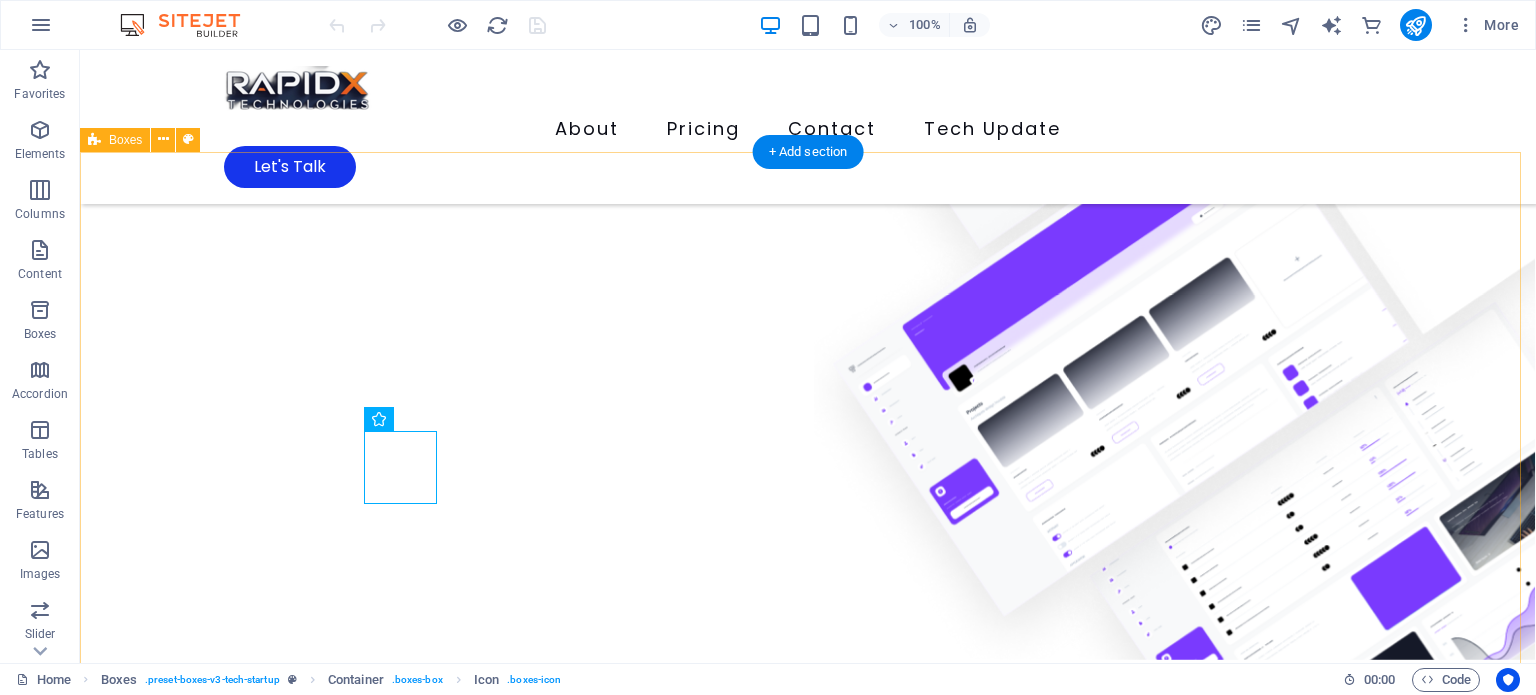 click on "Our Approach Innovative Tech Building responsive, secure, and scalable web applications for businesses of all sizes using modern technologies.  Learn more    Mobile Applications Creating user-friendly mobile applications for Android, iOS, or cross-platform, to enhance customer engagement and business  Learn more    Social Media Promoting your brand through targeted social media campaigns, creative content, and paid advertising to drive traffic, leads, and sales.   Learn more    Support Clients Empowering businesses with AI-driven automation, intelligent analytics, and predictive systems.   Learn more   " at bounding box center (808, 2457) 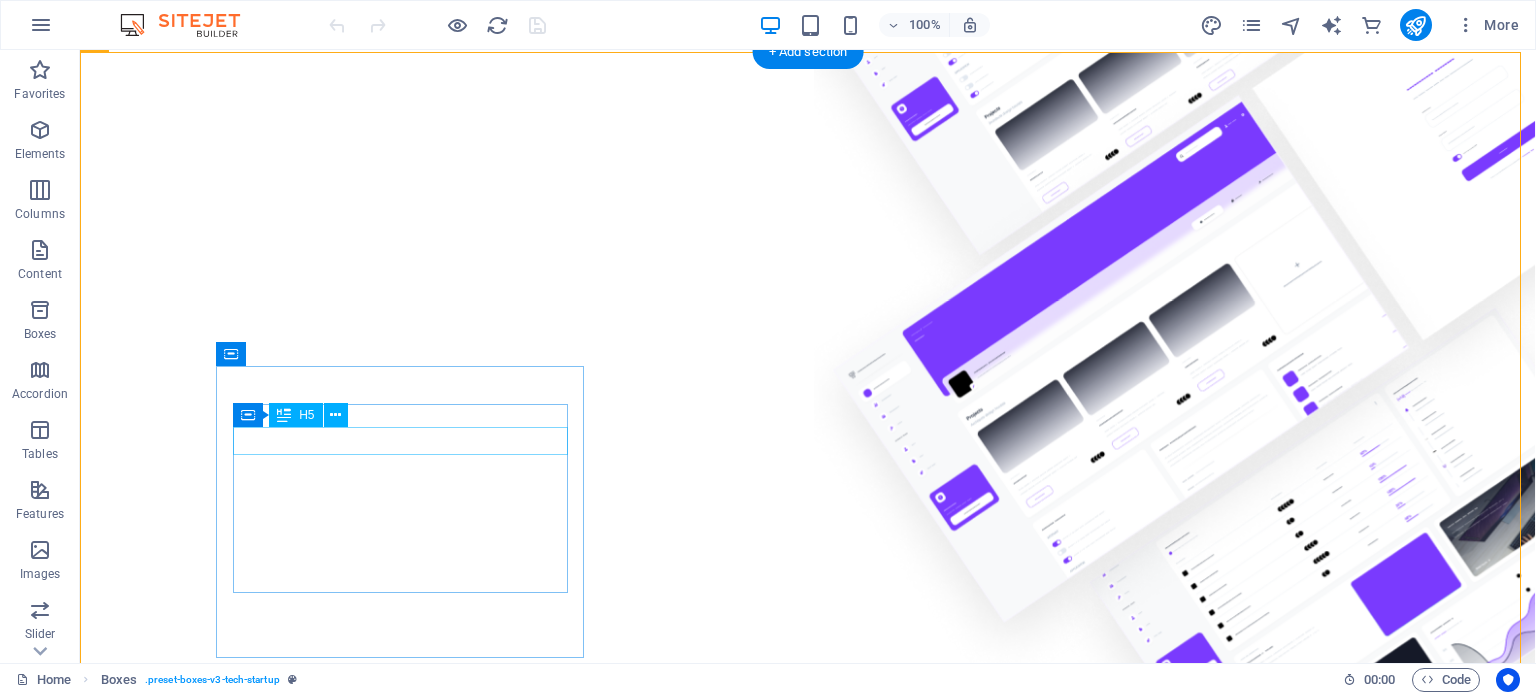 scroll, scrollTop: 800, scrollLeft: 0, axis: vertical 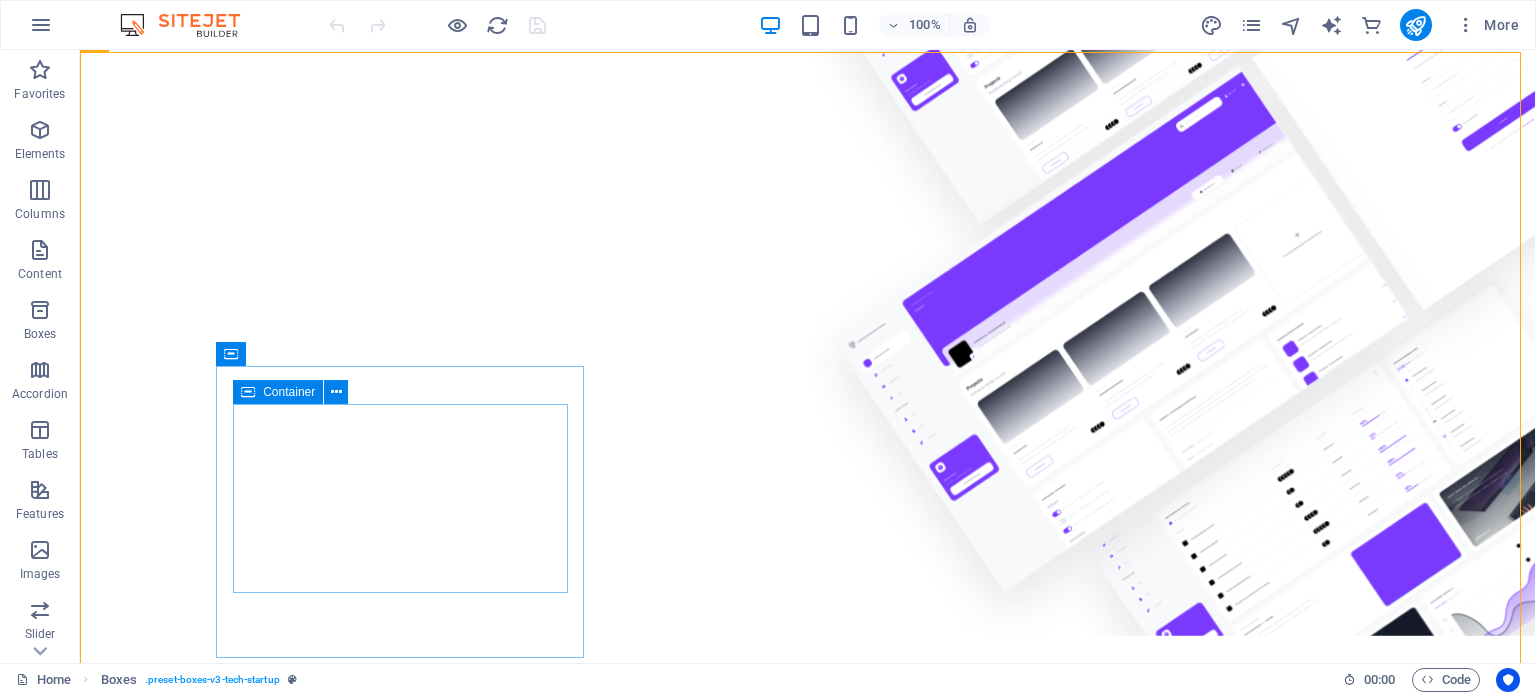 click on "Container" at bounding box center [278, 392] 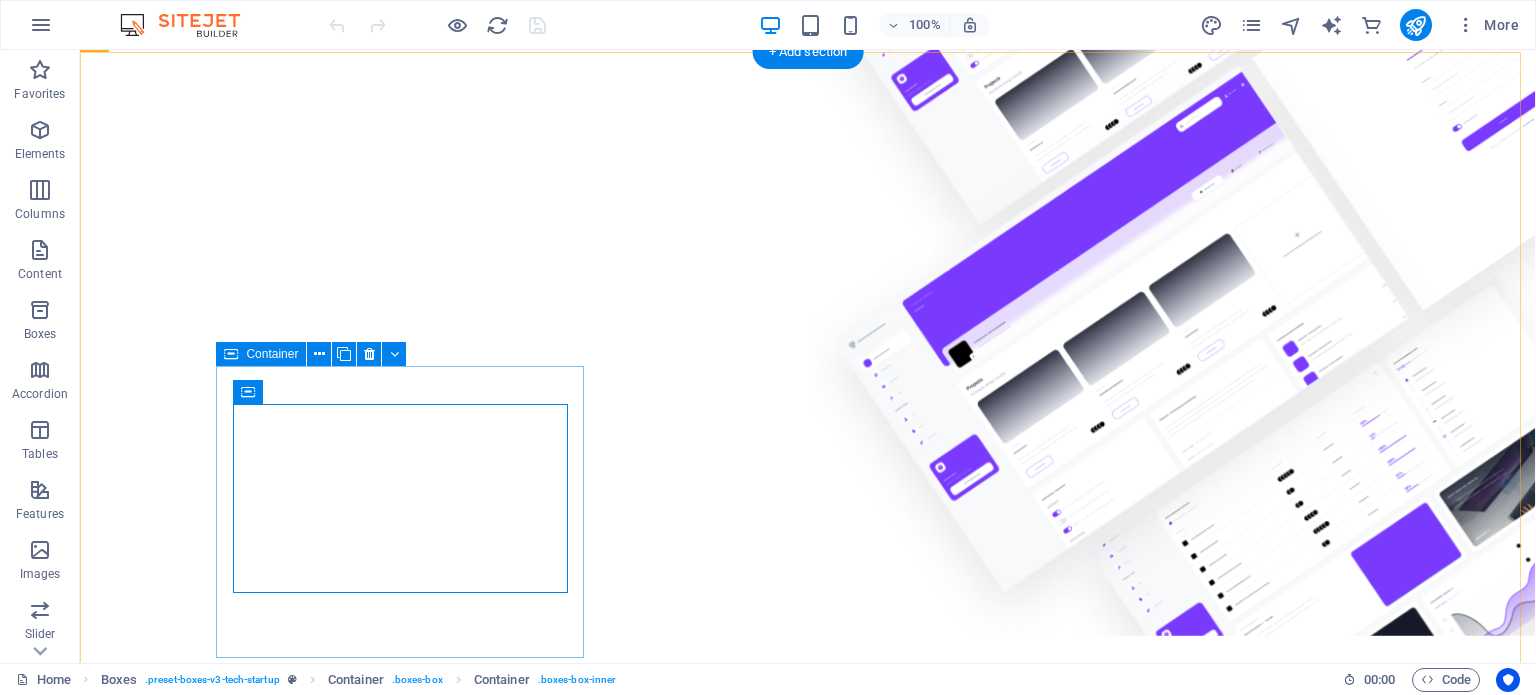 click on "Innovative Tech Building responsive, secure, and scalable web applications for businesses of all sizes using modern technologies.  Learn more   " at bounding box center [280, 2134] 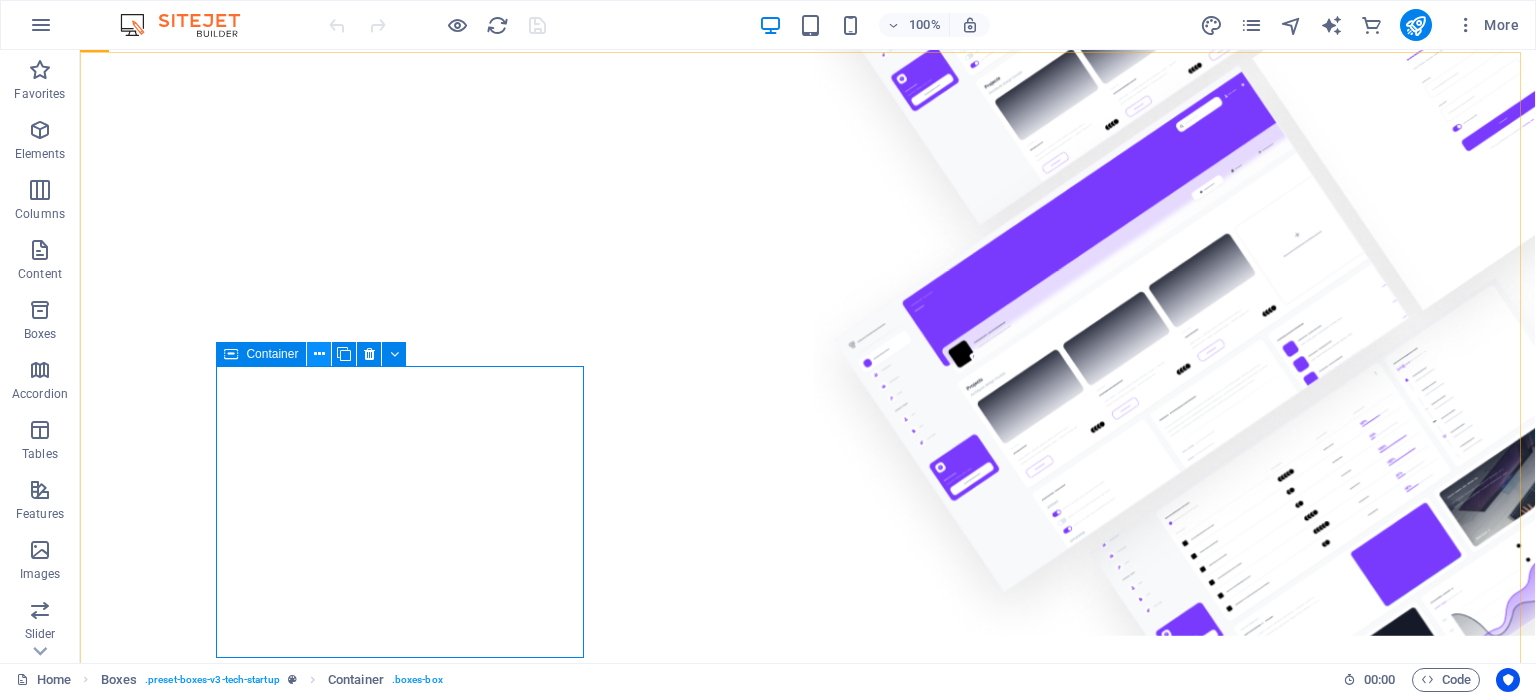 click at bounding box center [319, 354] 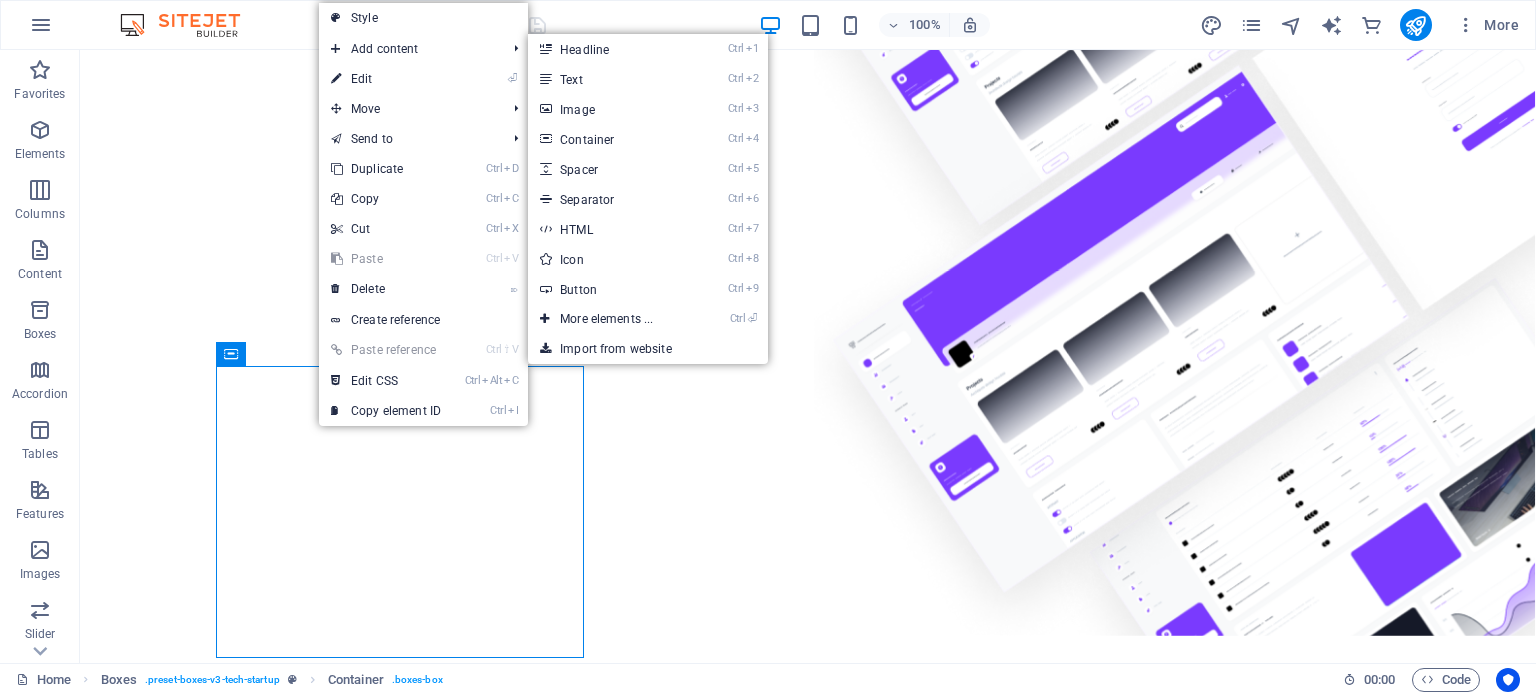 click on "Style" at bounding box center [423, 18] 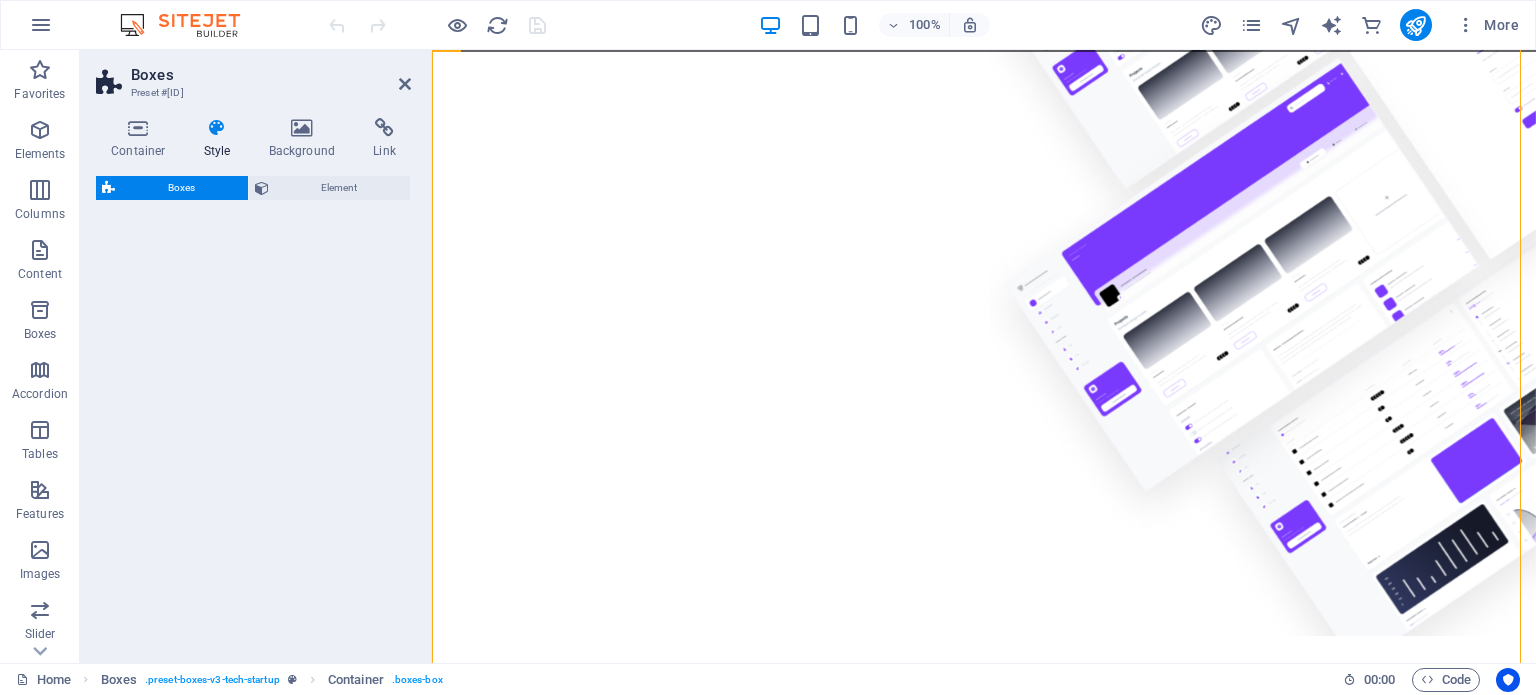 select on "rem" 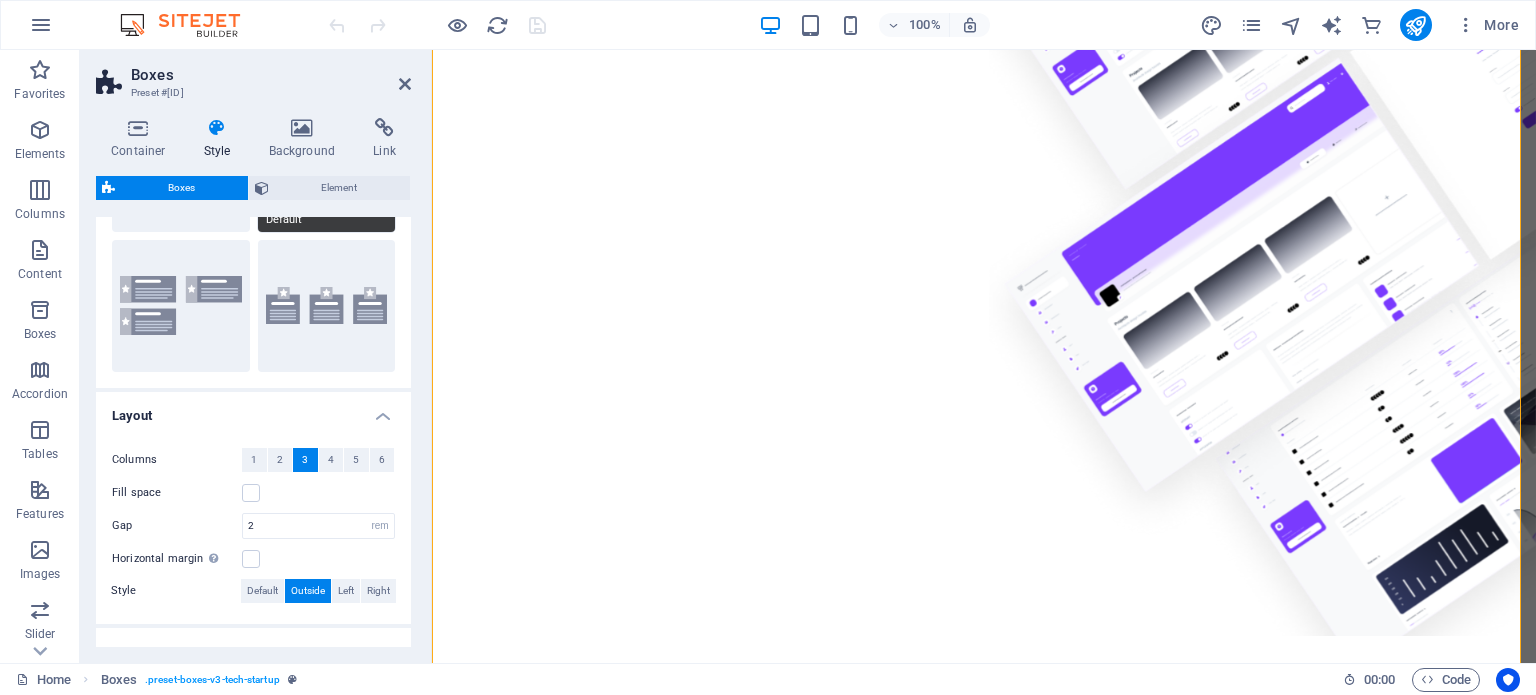 scroll, scrollTop: 300, scrollLeft: 0, axis: vertical 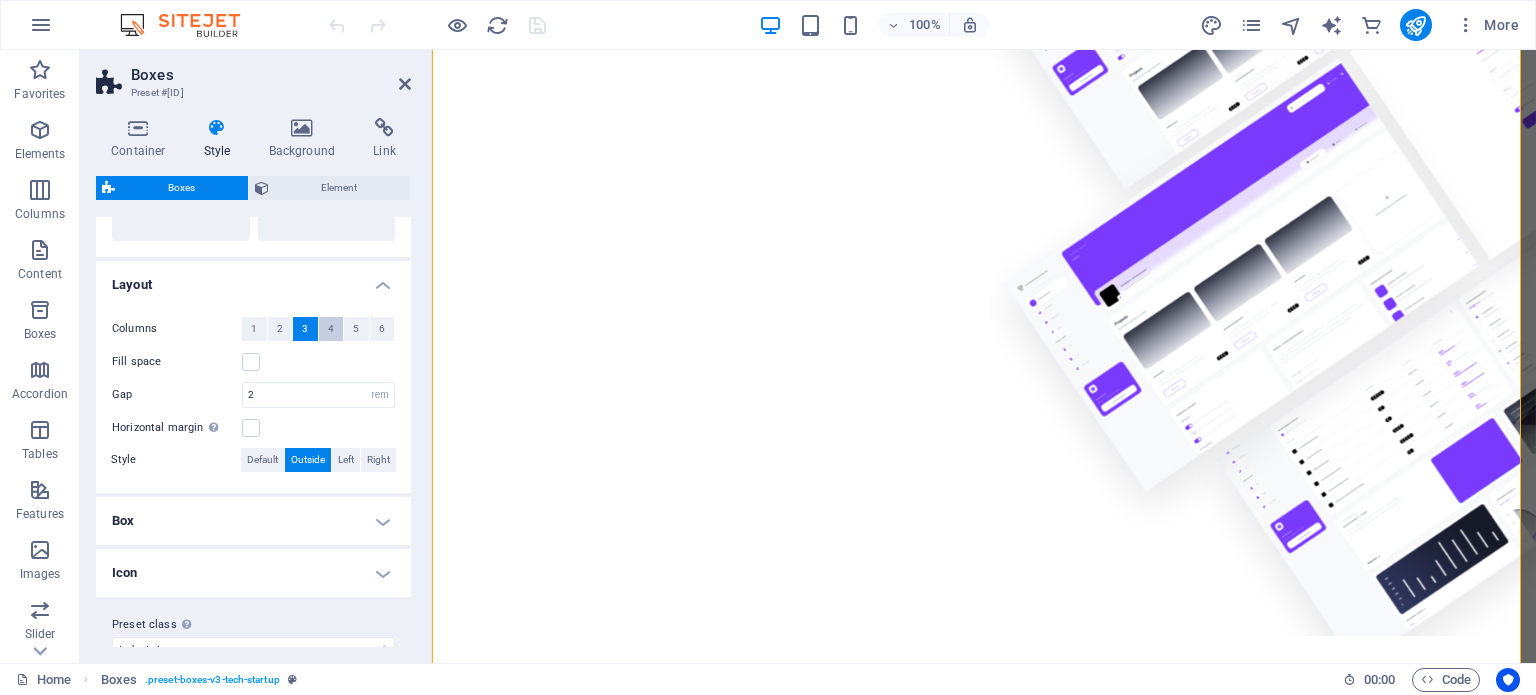 click on "4" at bounding box center (331, 329) 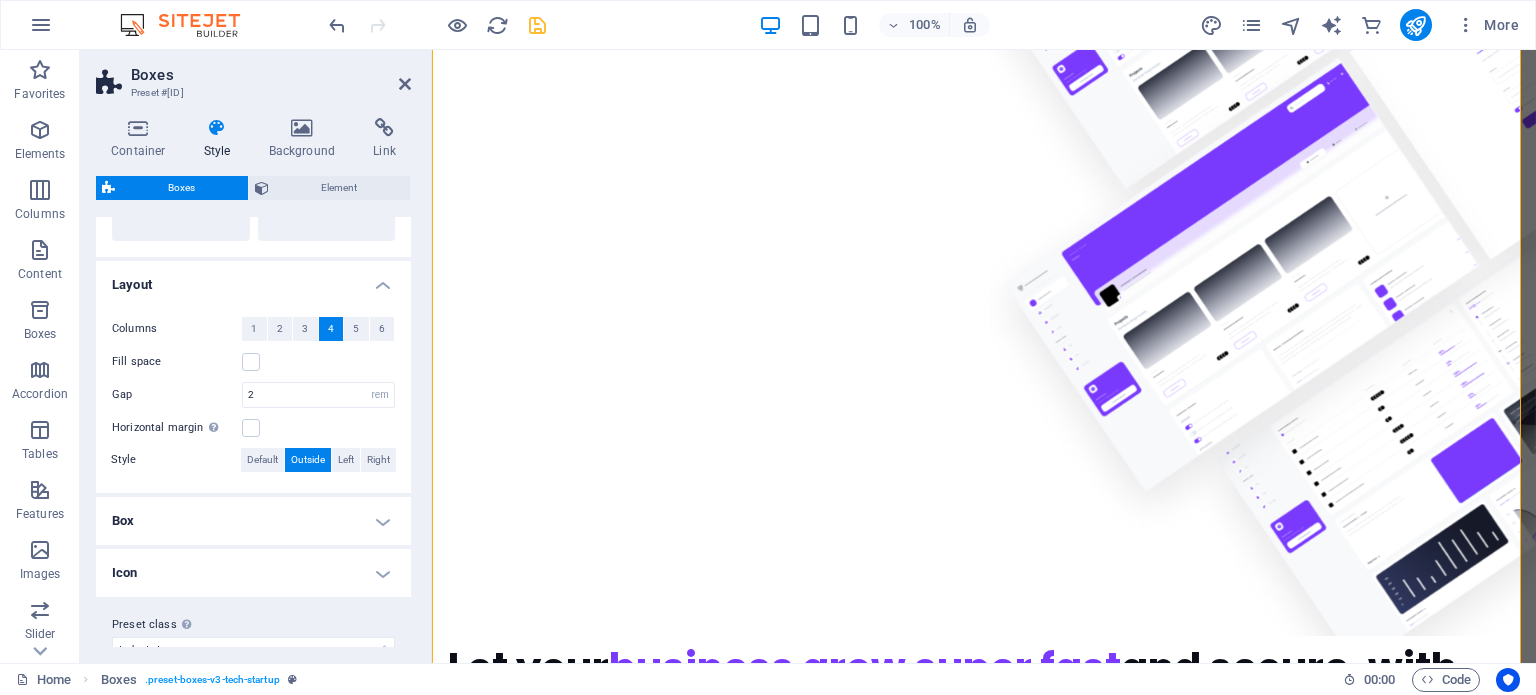 click at bounding box center (537, 25) 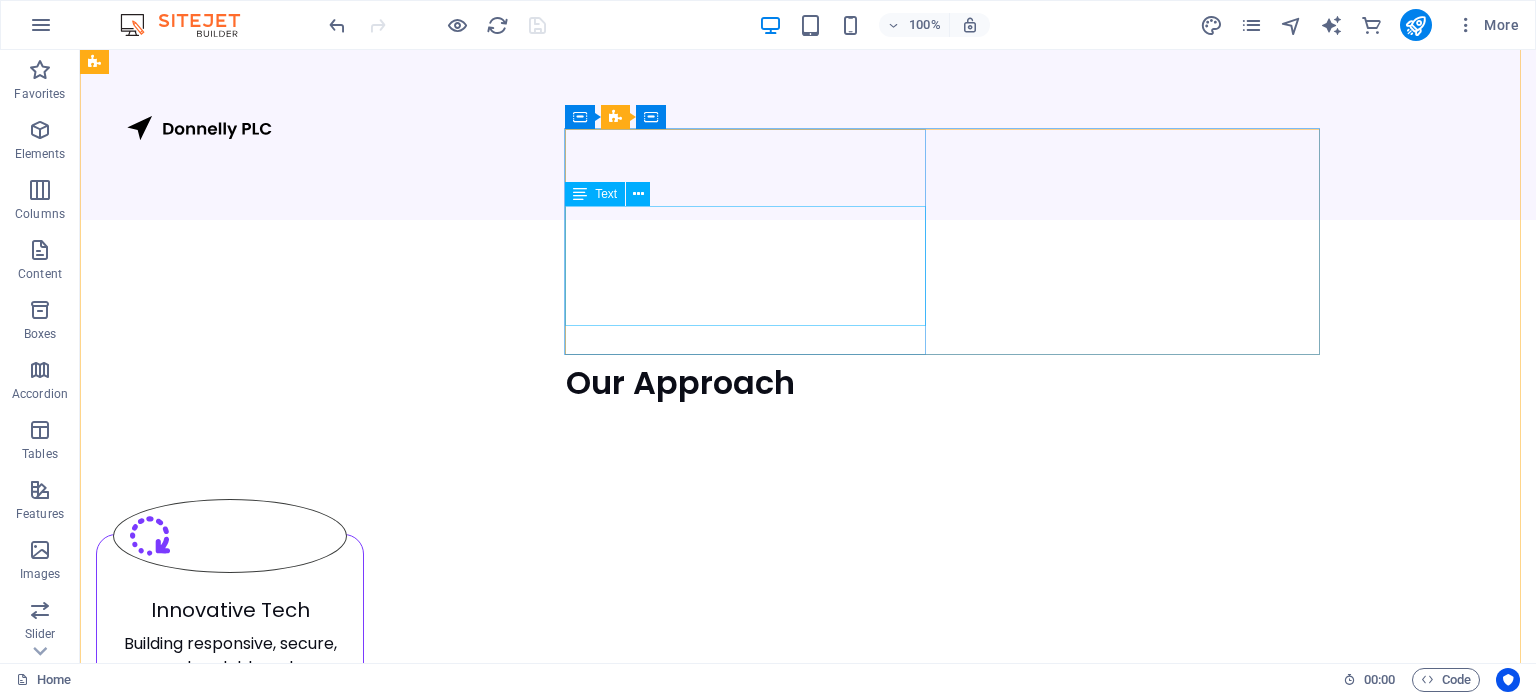 scroll, scrollTop: 2000, scrollLeft: 0, axis: vertical 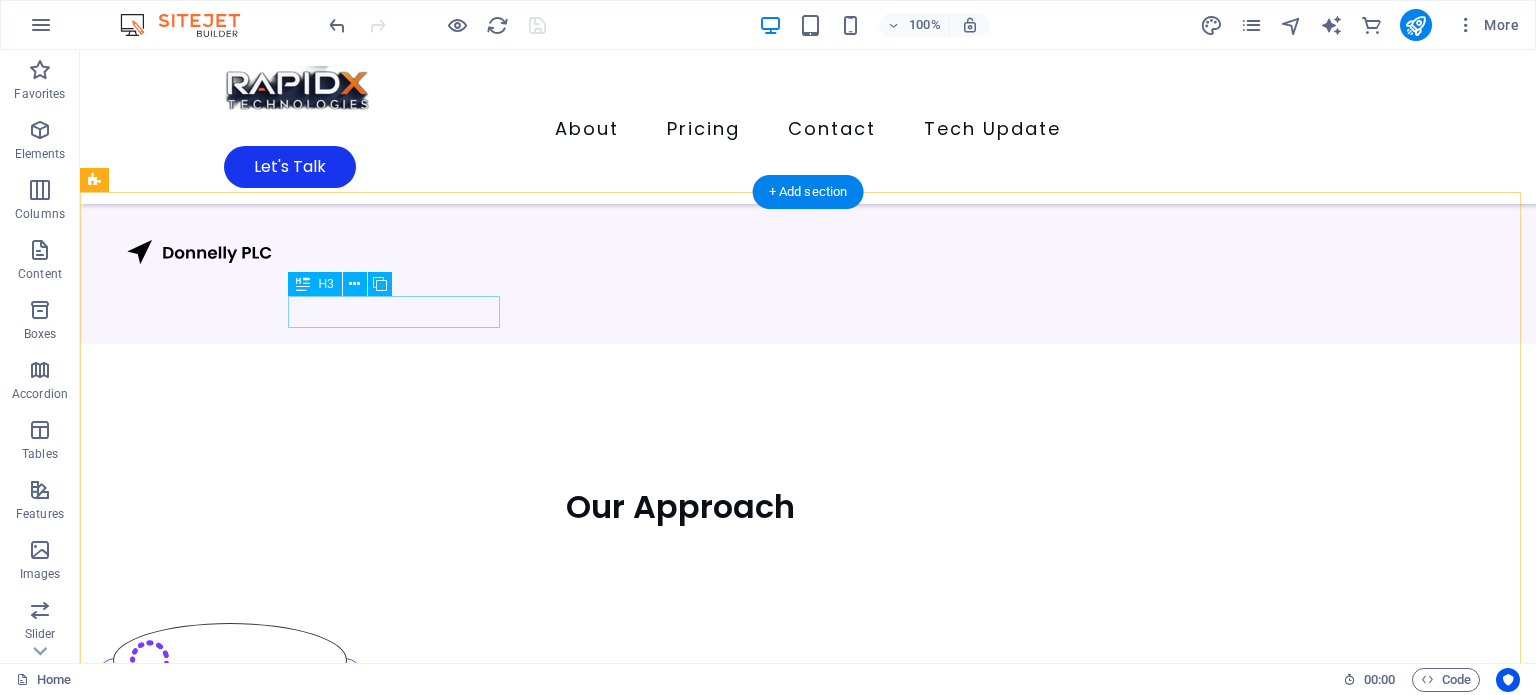 click on "Data and AI Services" at bounding box center [340, 4158] 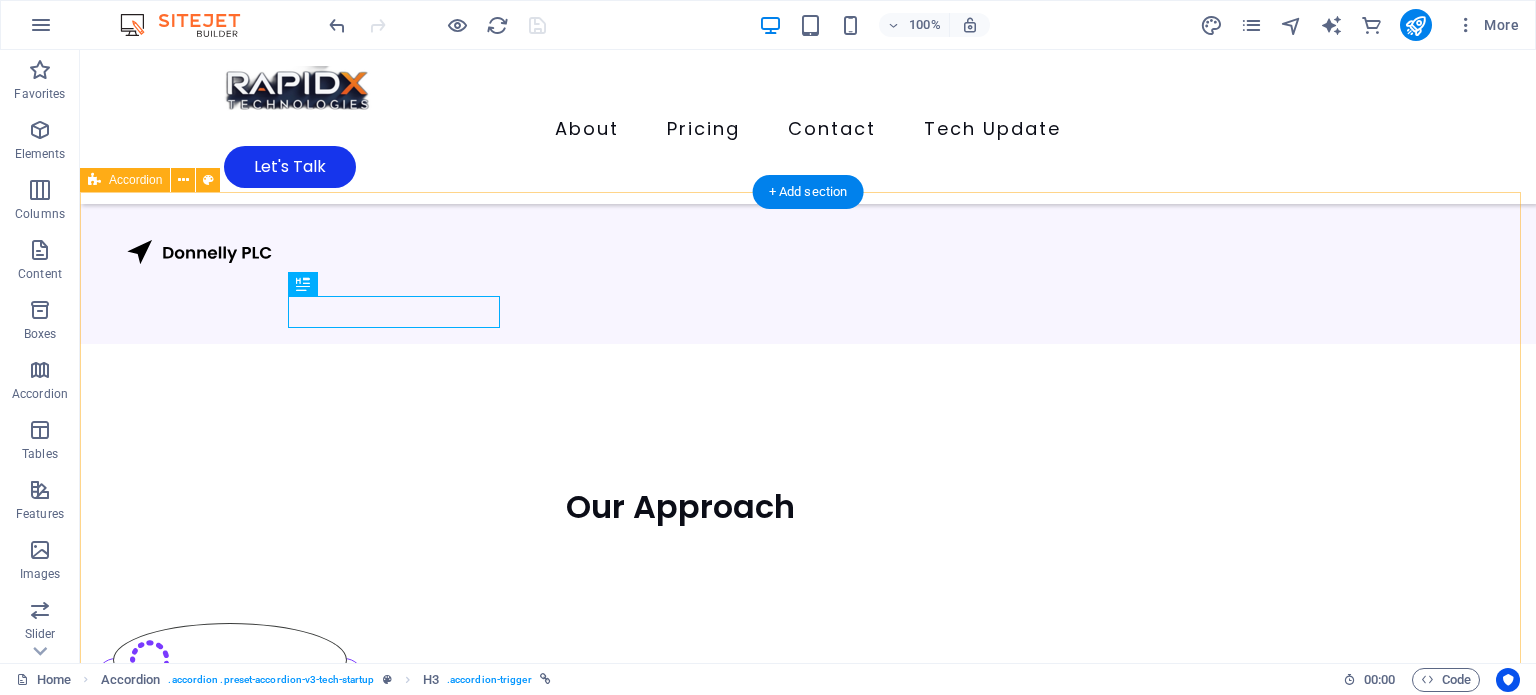 click on "Product Engineering
Data and AI Services New headline 1 Bring ideas to life with scalable, market-ready software products. From concept to launch, we engineer success with precision and innovation. Product Engineering Product Engineering Bring ideas to life with scalable, market-ready software products. From concept to launch, we engineer success with precision and innovation. Mobile App Solutions Data and AI Services Develop smart and cross-platform mobile apps for iOS and Android that both drive capability, enhance user experience, and meet business goals." at bounding box center (808, 5368) 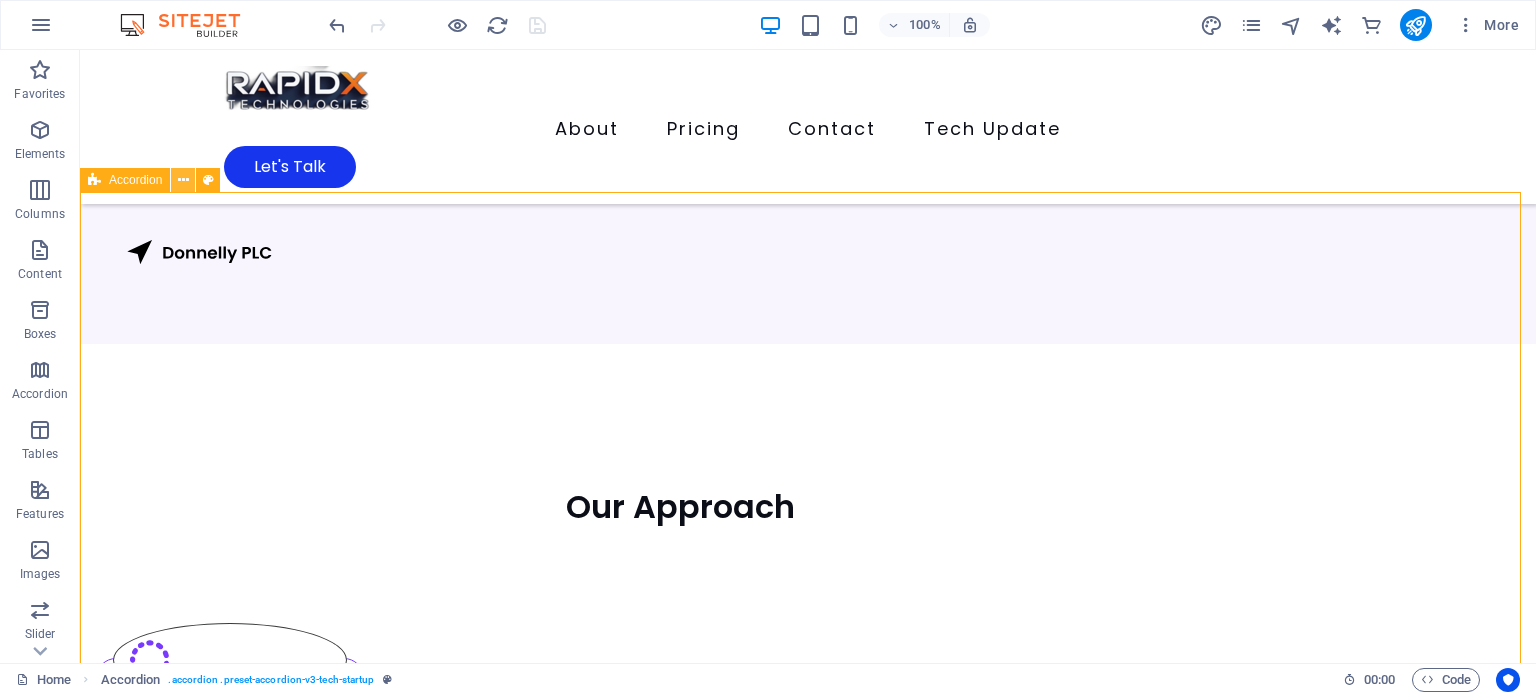 click at bounding box center [183, 180] 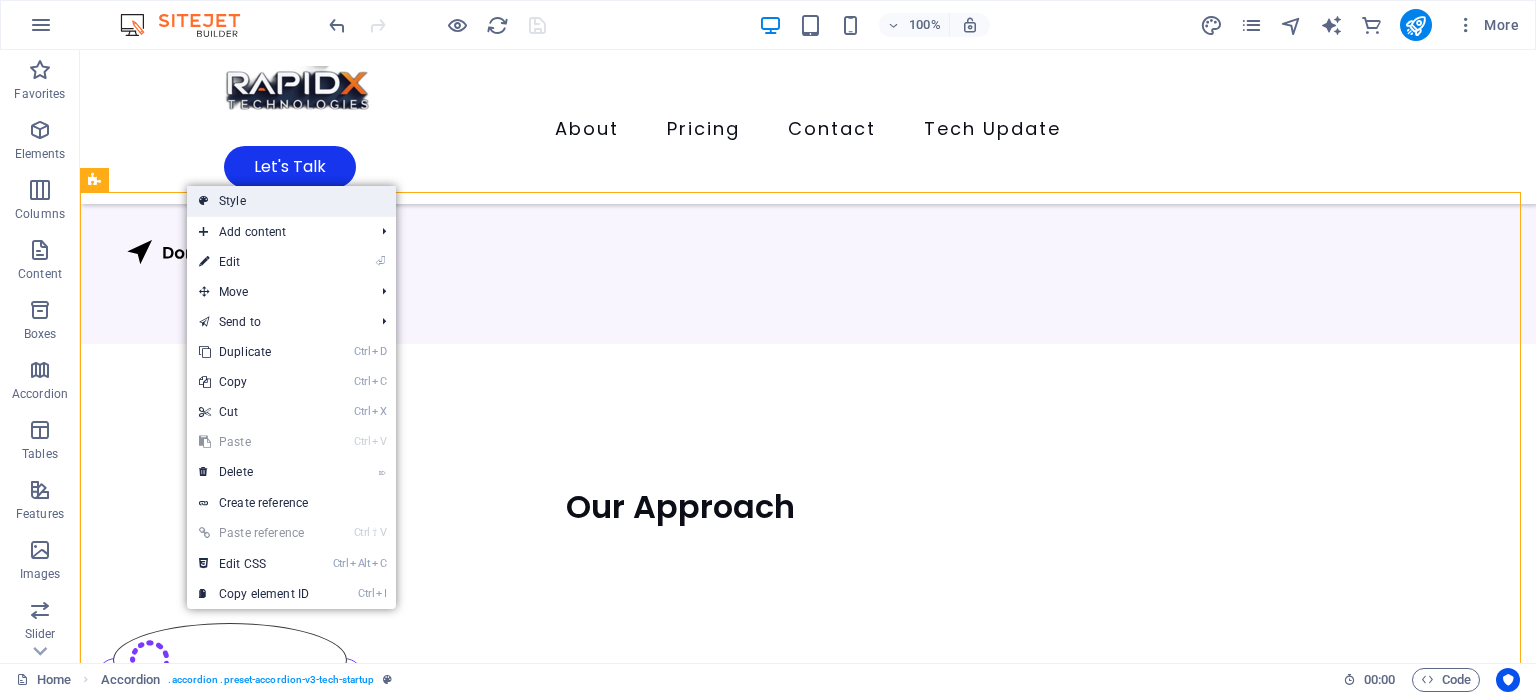 click on "Style" at bounding box center (291, 201) 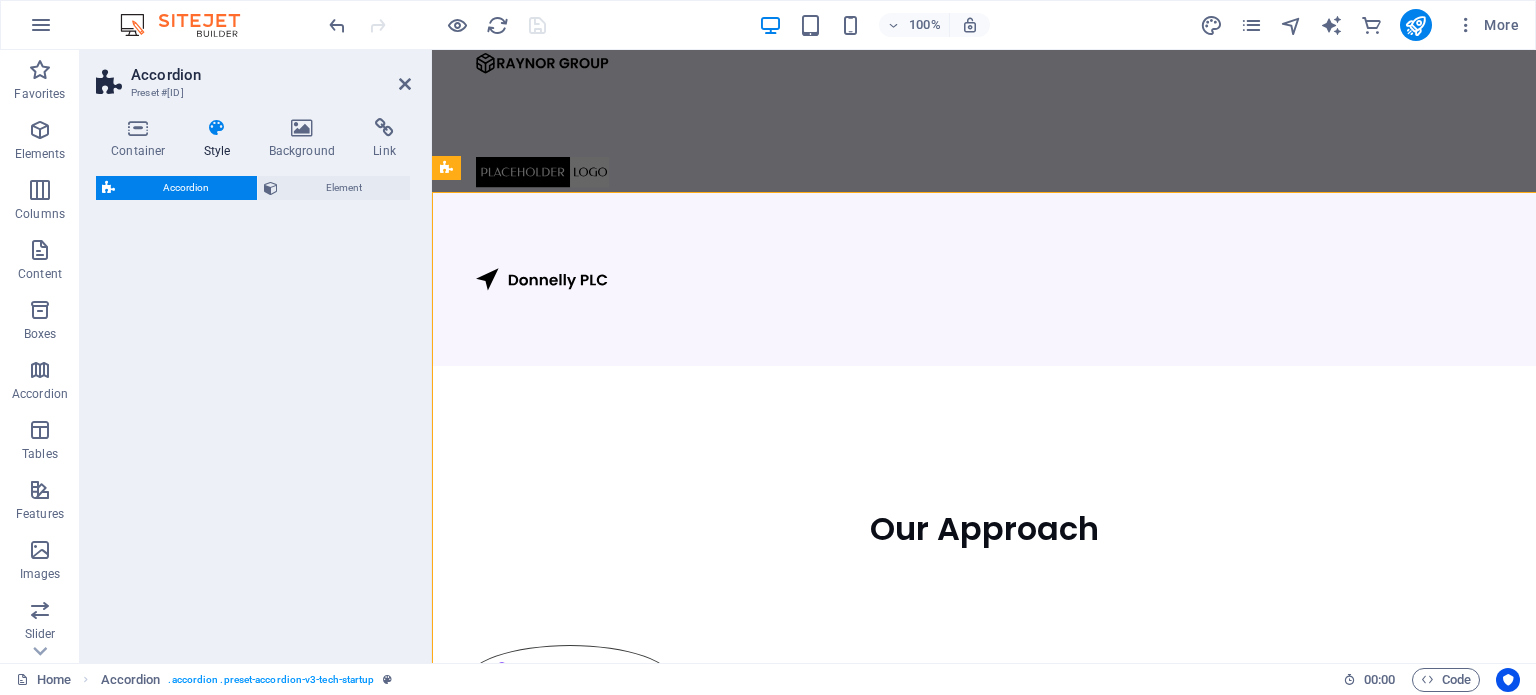 select on "rem" 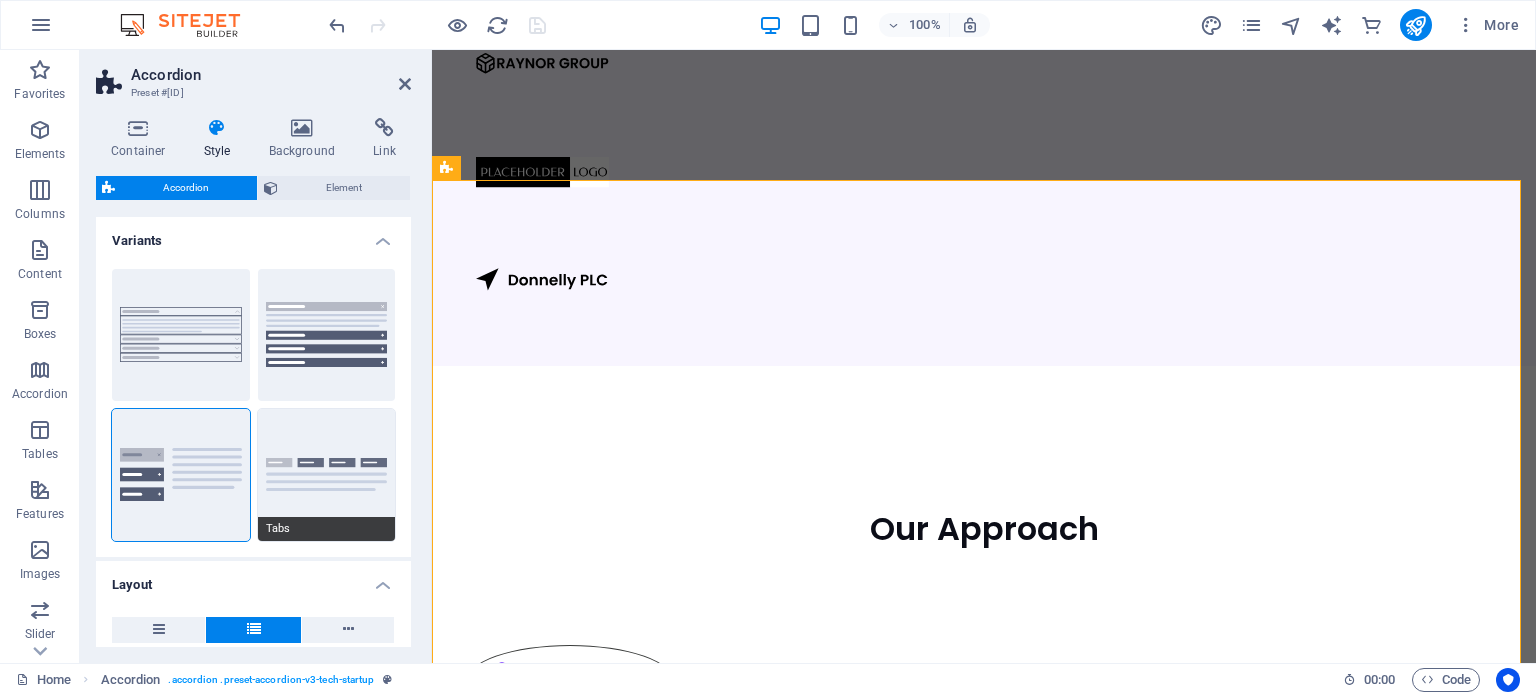 click on "Tabs" at bounding box center (327, 475) 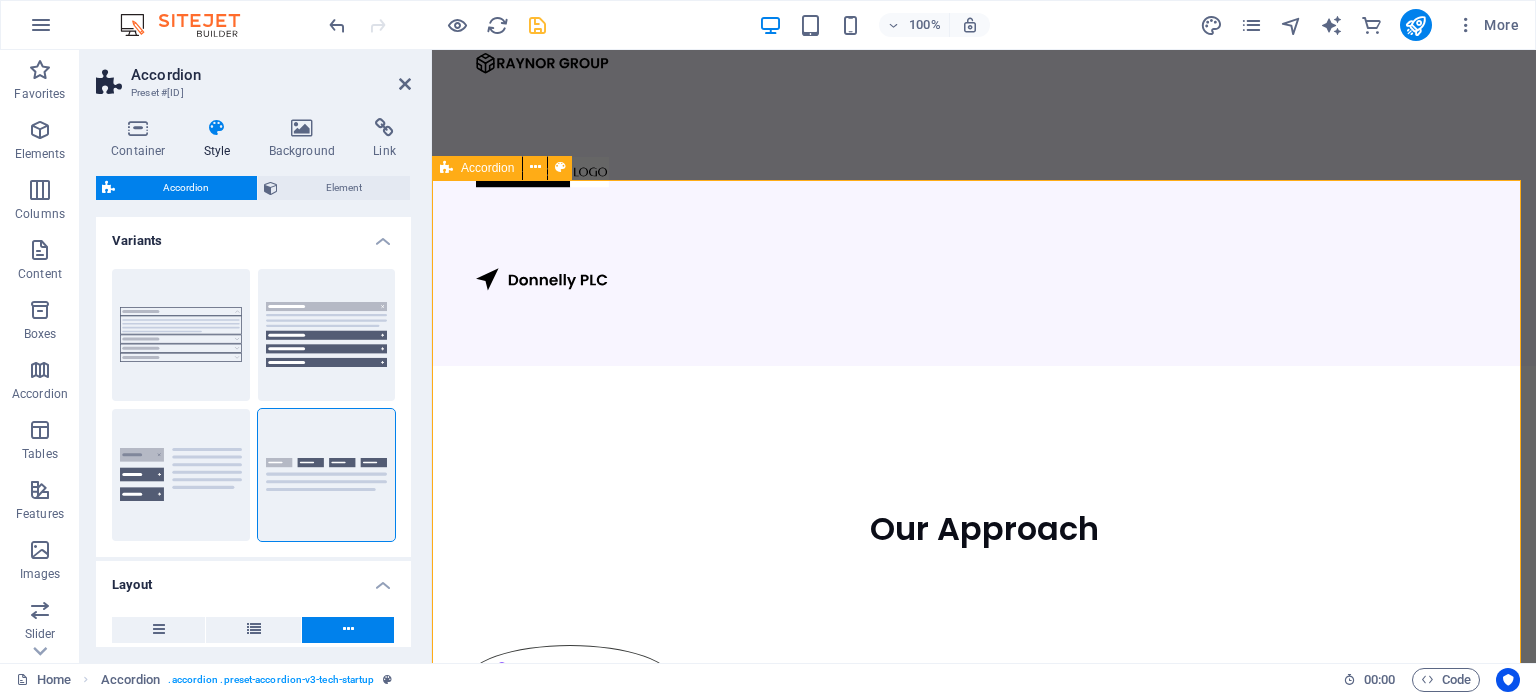 type on "2" 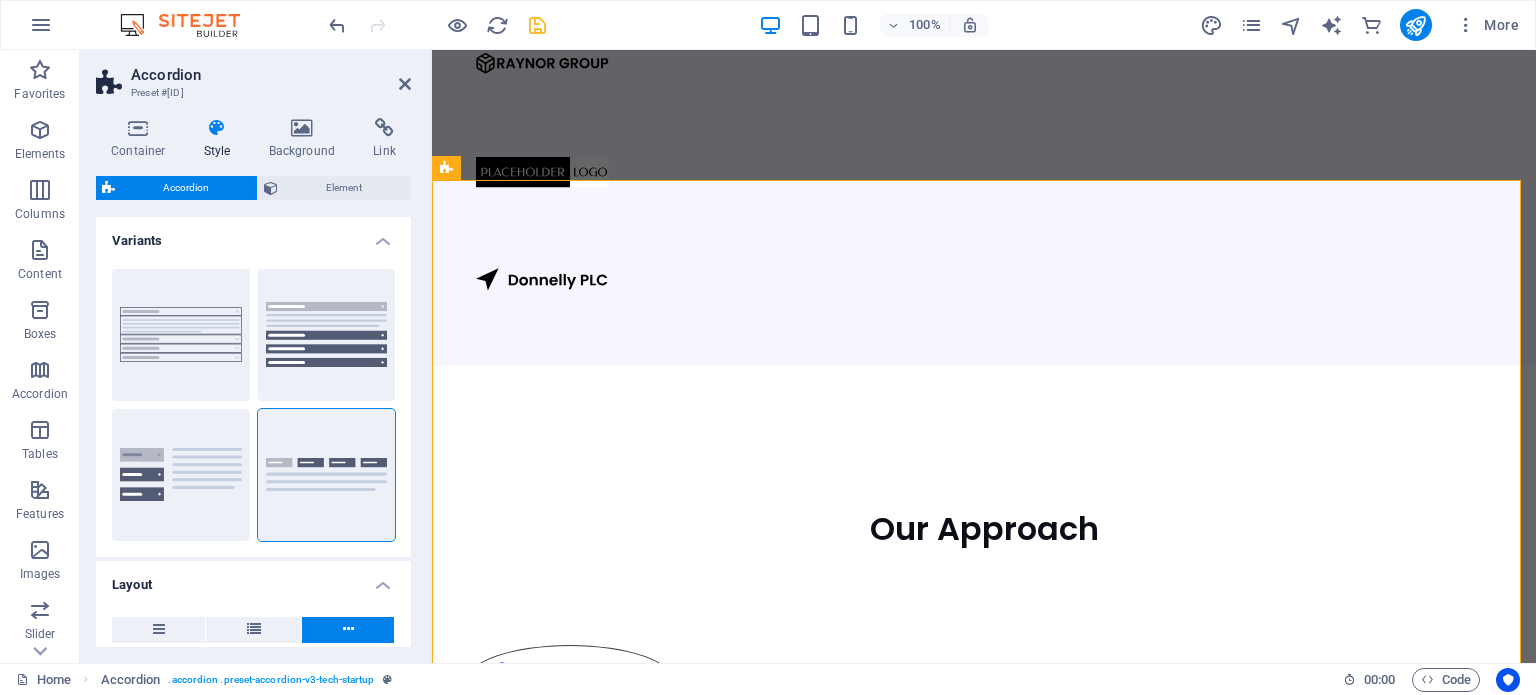 click on "100% More" at bounding box center (926, 25) 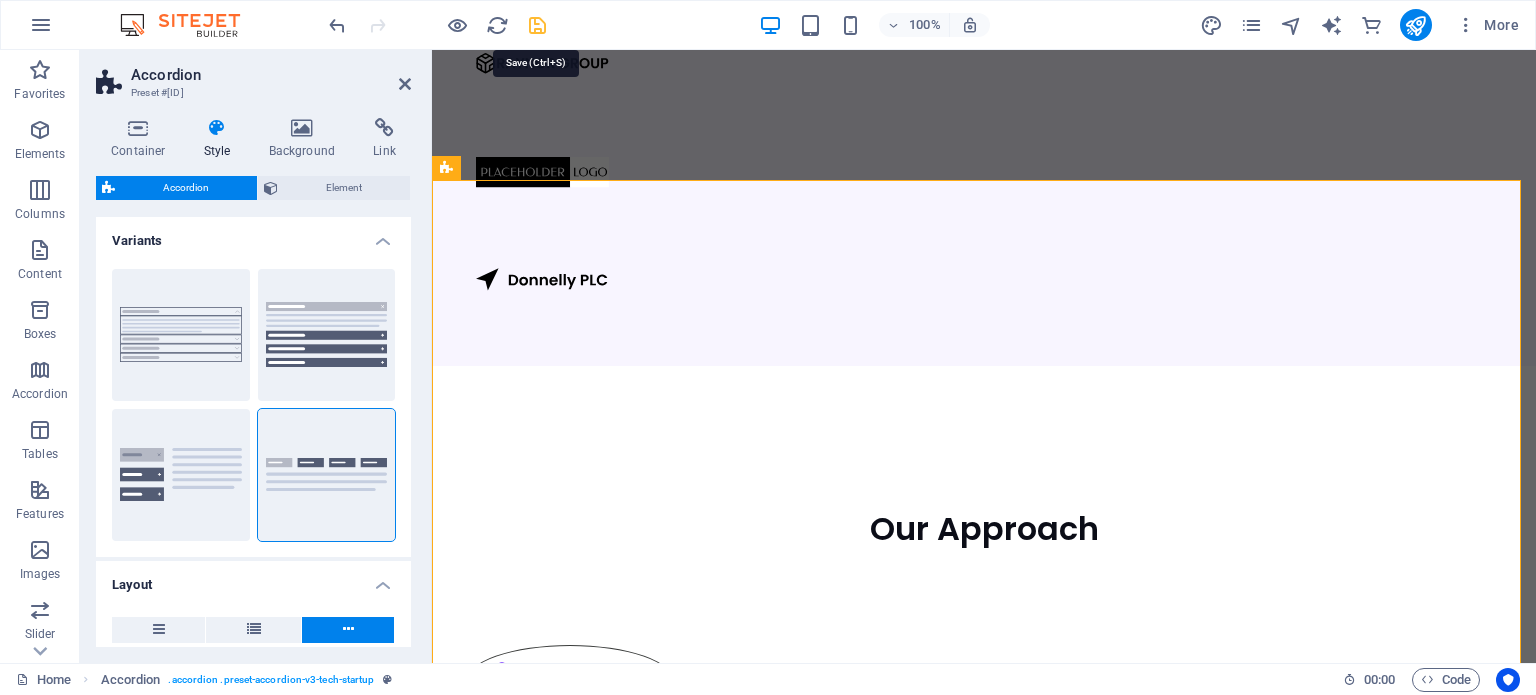 click at bounding box center (537, 25) 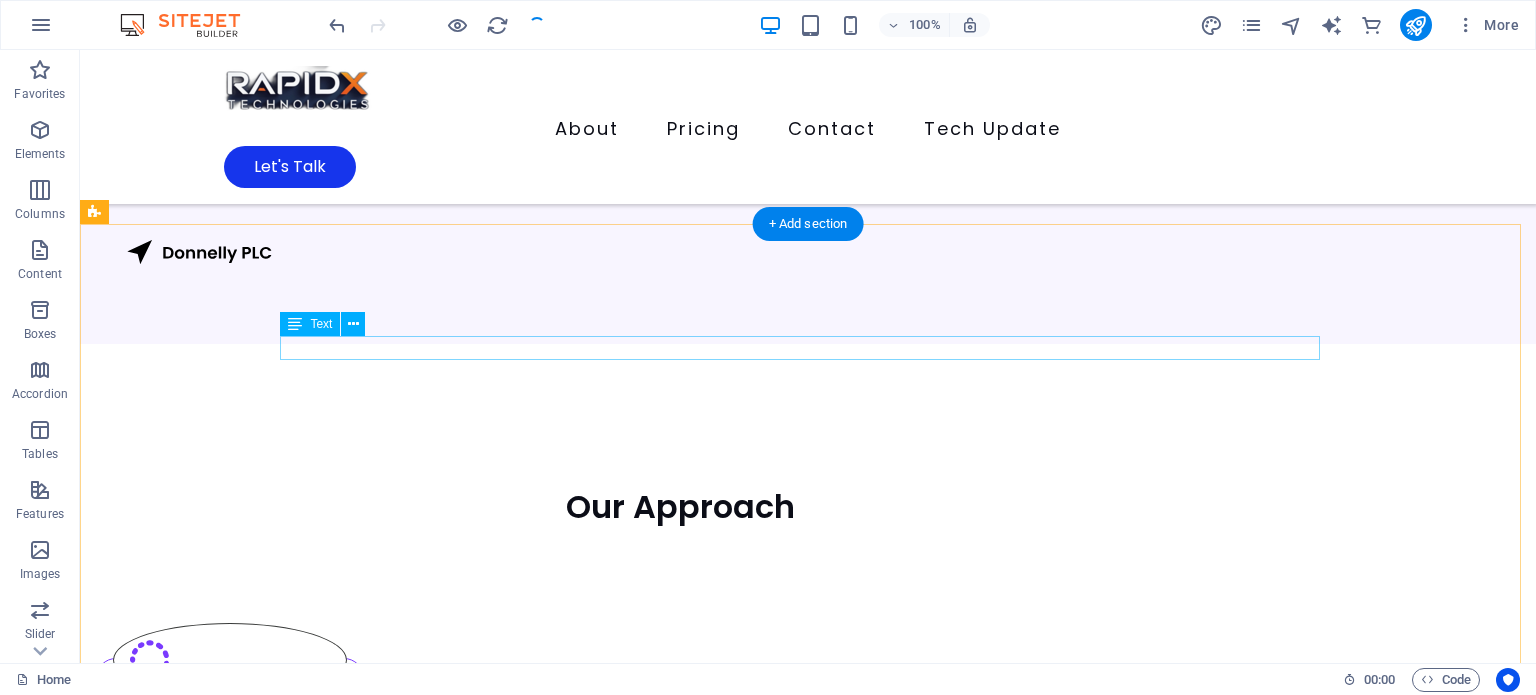 scroll, scrollTop: 1900, scrollLeft: 0, axis: vertical 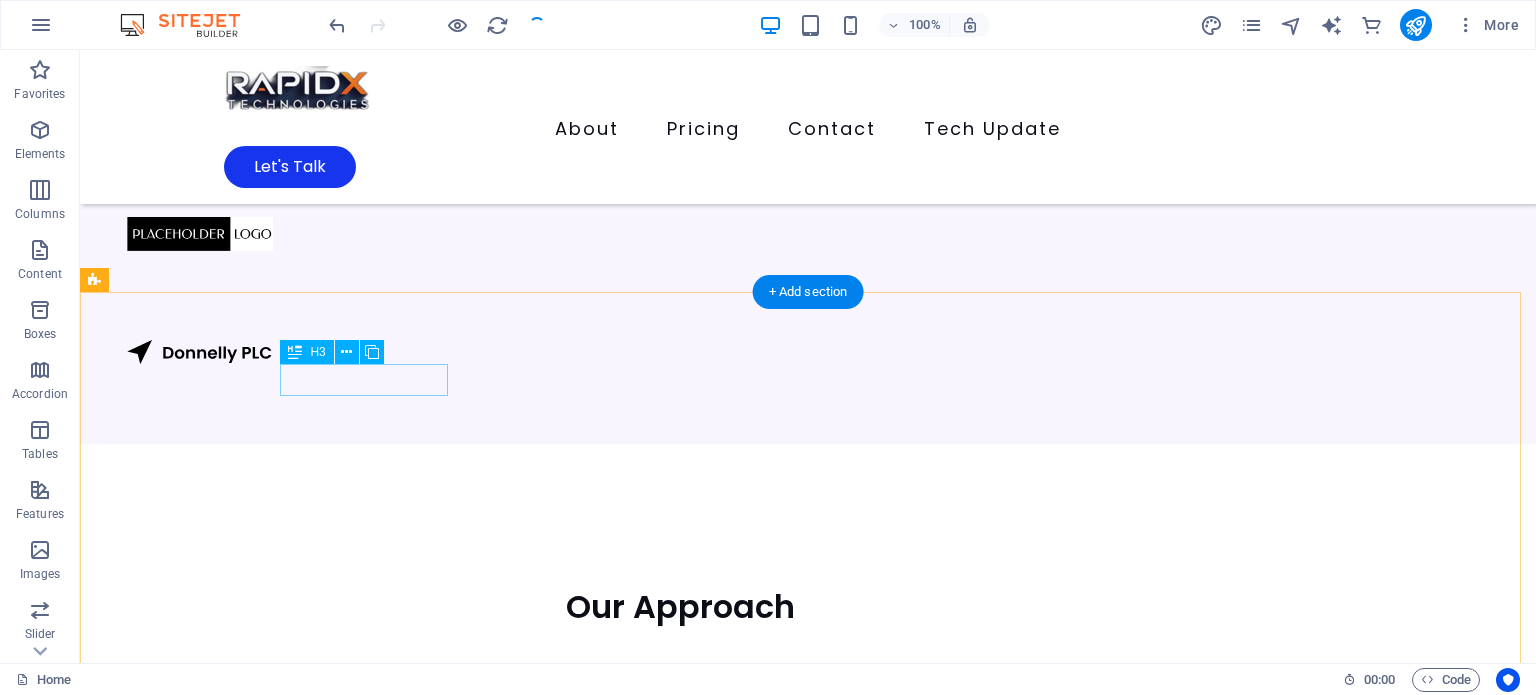 click on "Data and AI Services" at bounding box center (195, 4295) 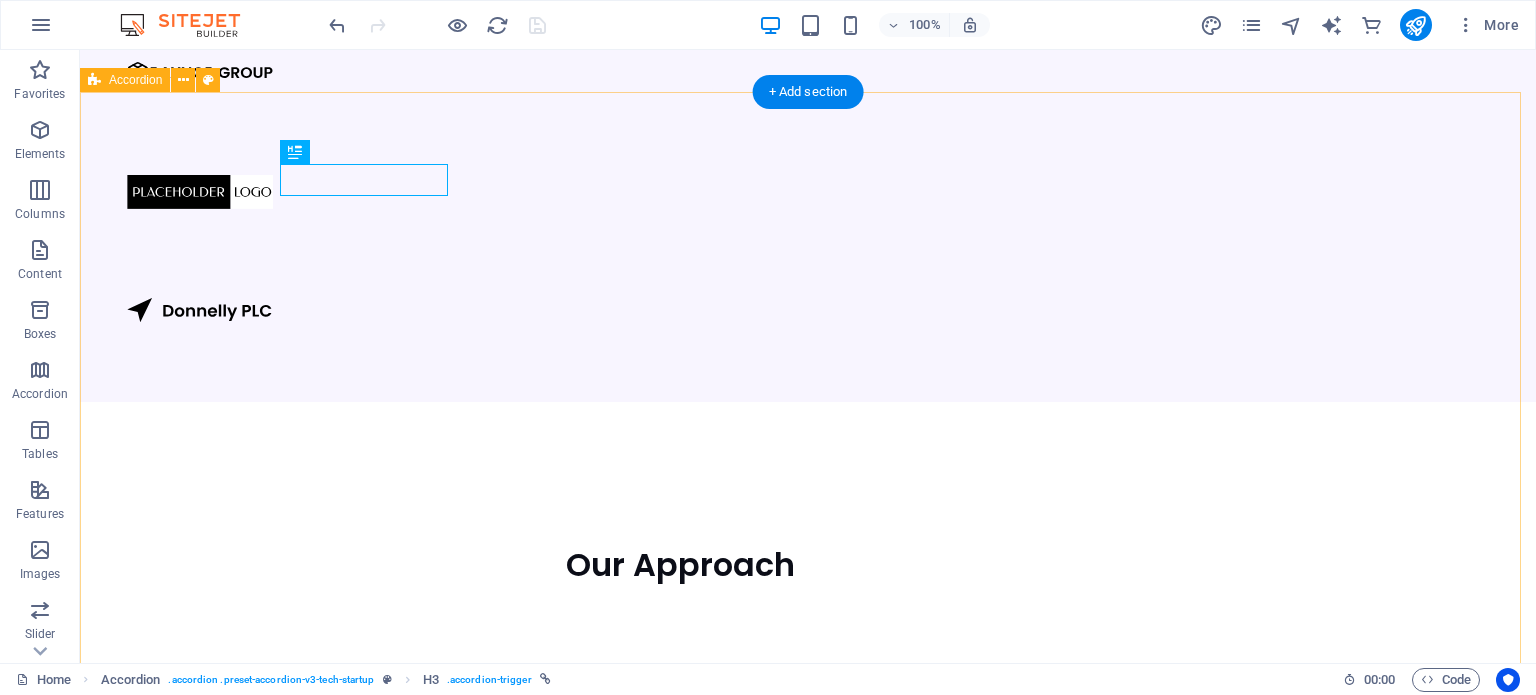 scroll, scrollTop: 2100, scrollLeft: 0, axis: vertical 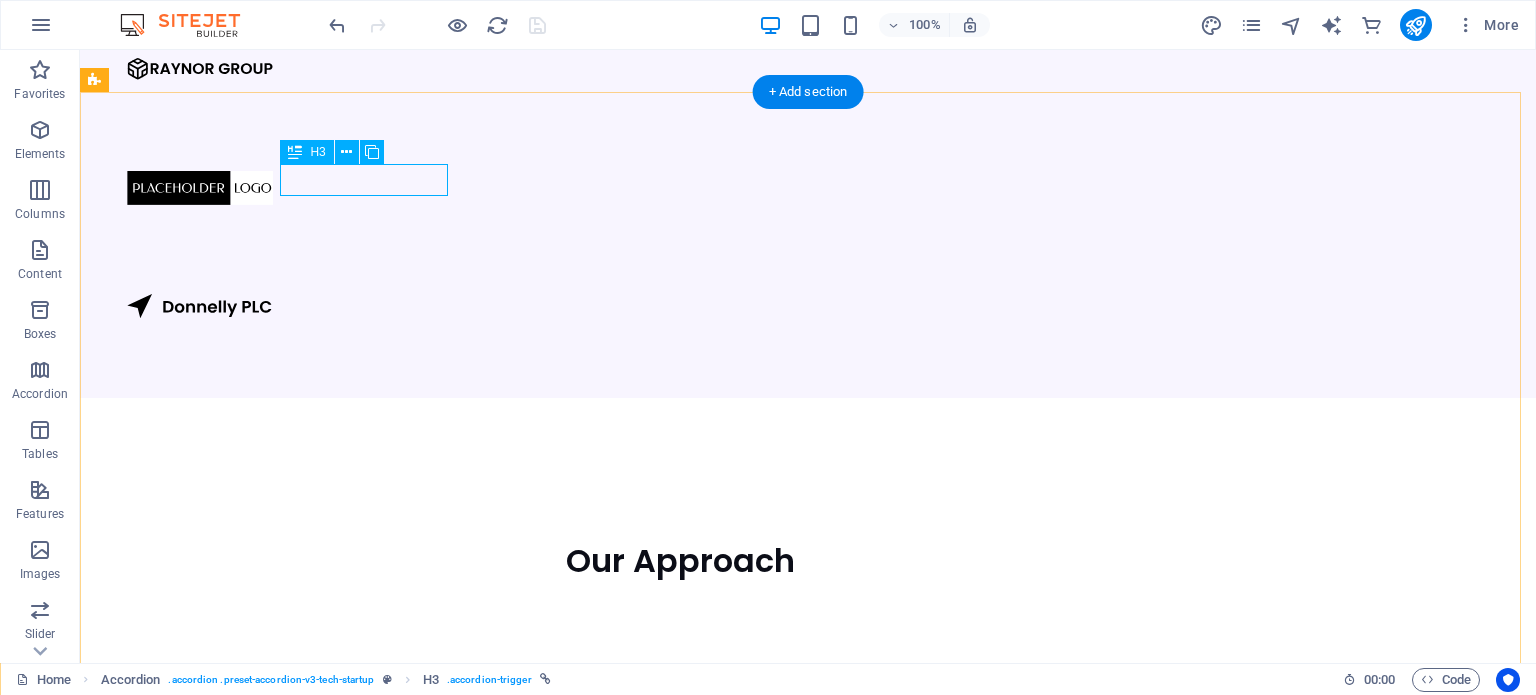 click on "Data and AI Services" at bounding box center (195, 4249) 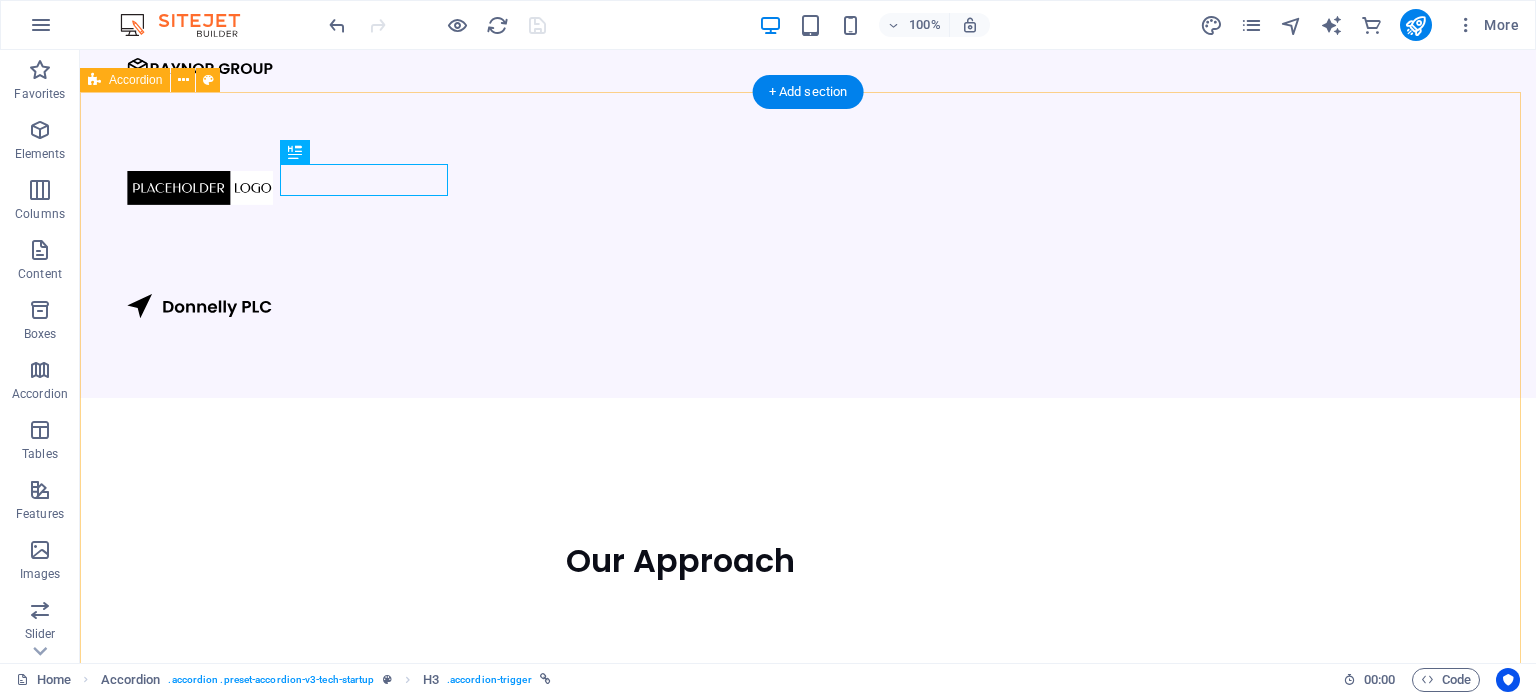 click on "Product Engineering
Data and AI Services New headline 1 Bring ideas to life with scalable, market-ready software products. From concept to launch, we engineer success with precision and innovation. Product Engineering Product Engineering Bring ideas to life with scalable, market-ready software products. From concept to launch, we engineer success with precision and innovation. Mobile App Solutions Data and AI Services Develop smart and cross-platform mobile apps for iOS and Android that both drive capability, enhance user experience, and meet business goals." at bounding box center [808, 4249] 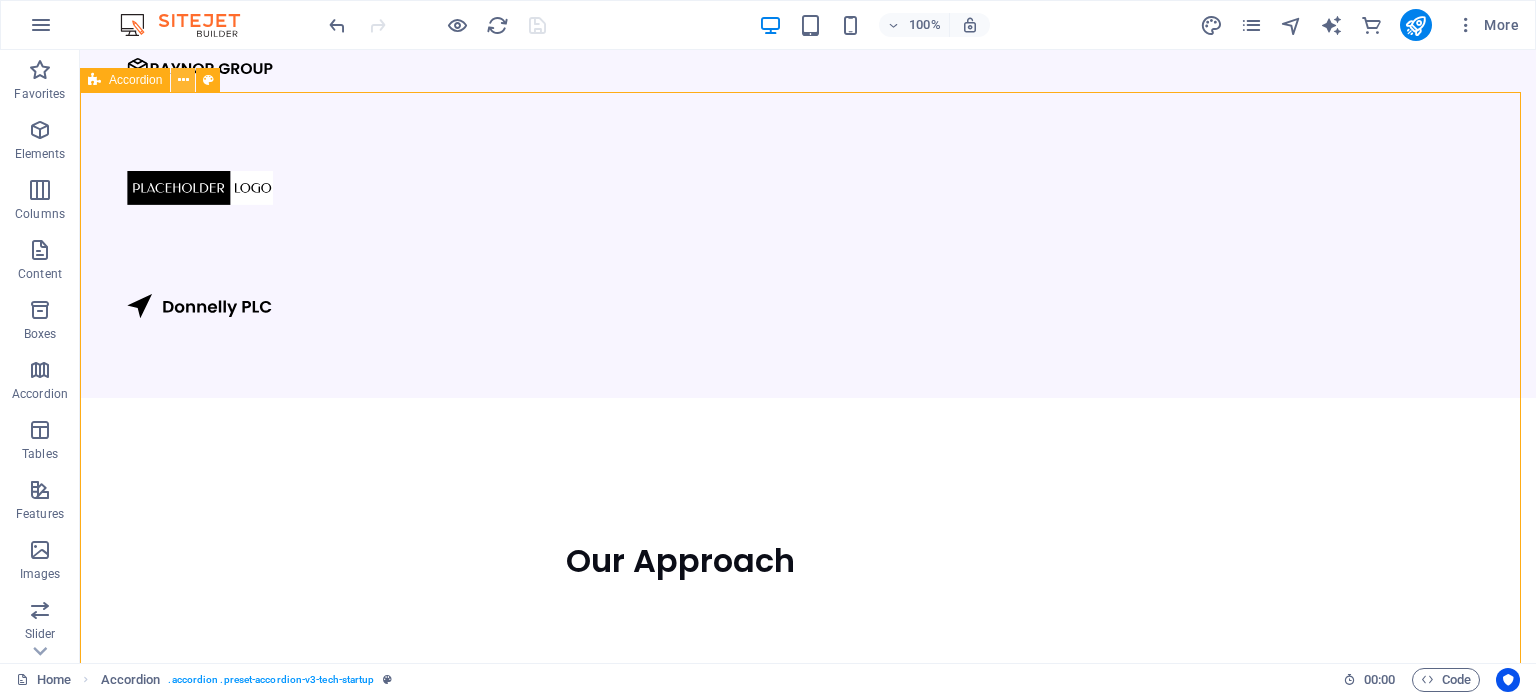 click at bounding box center [183, 80] 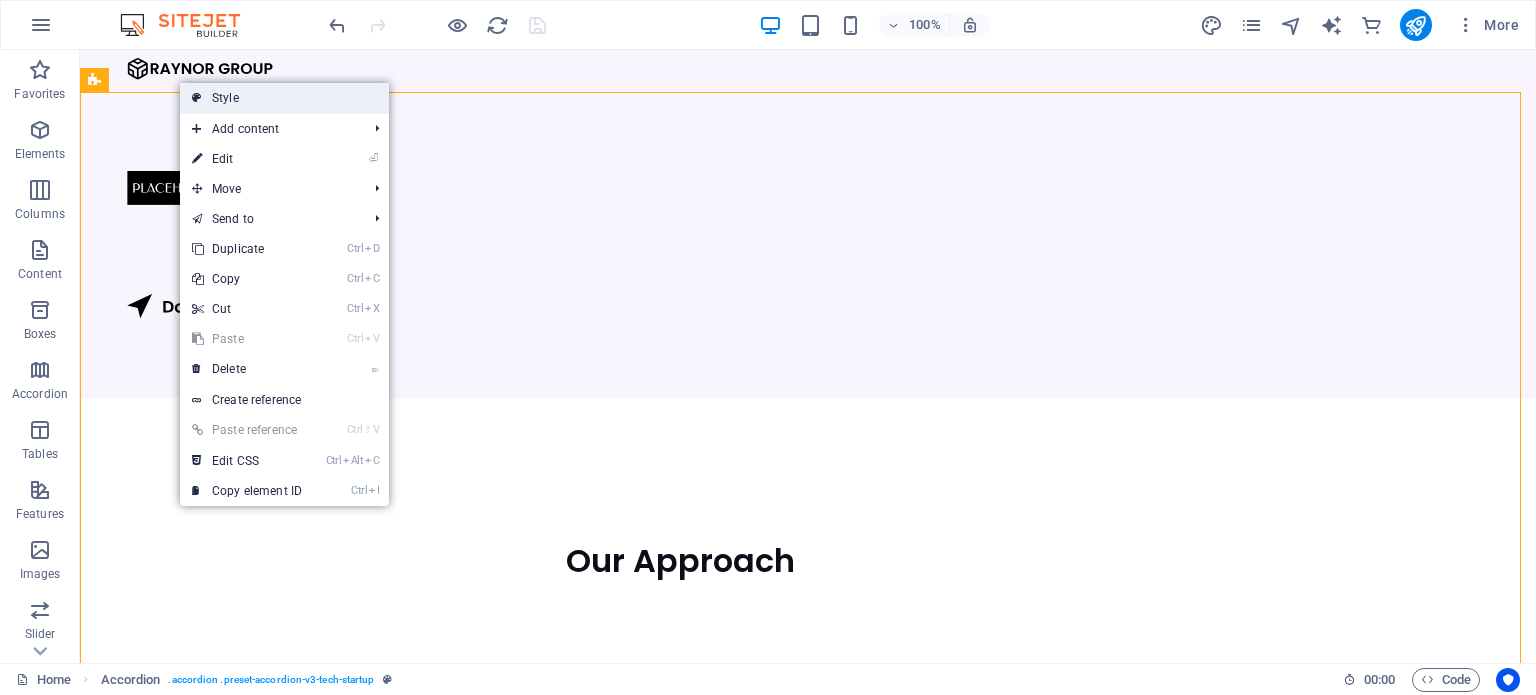 click at bounding box center [197, 98] 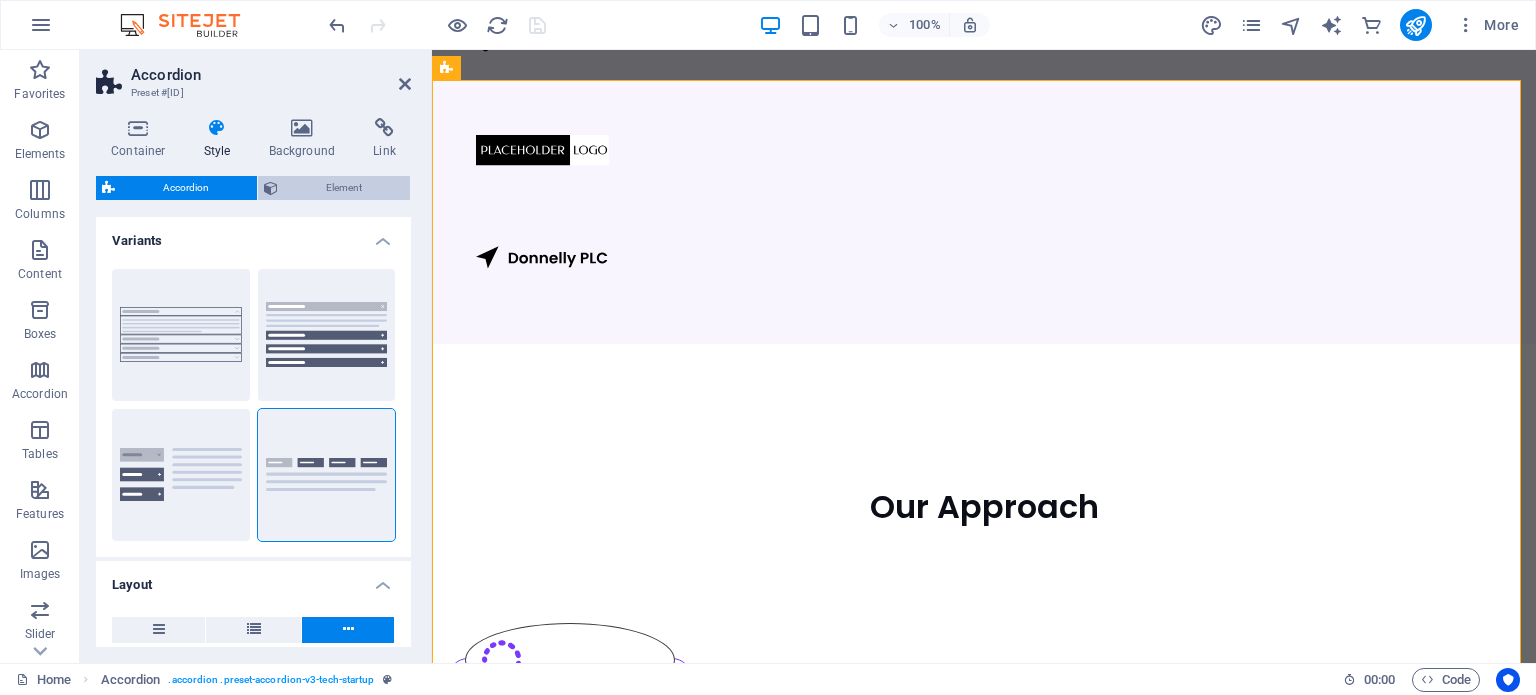 click on "Element" at bounding box center (344, 188) 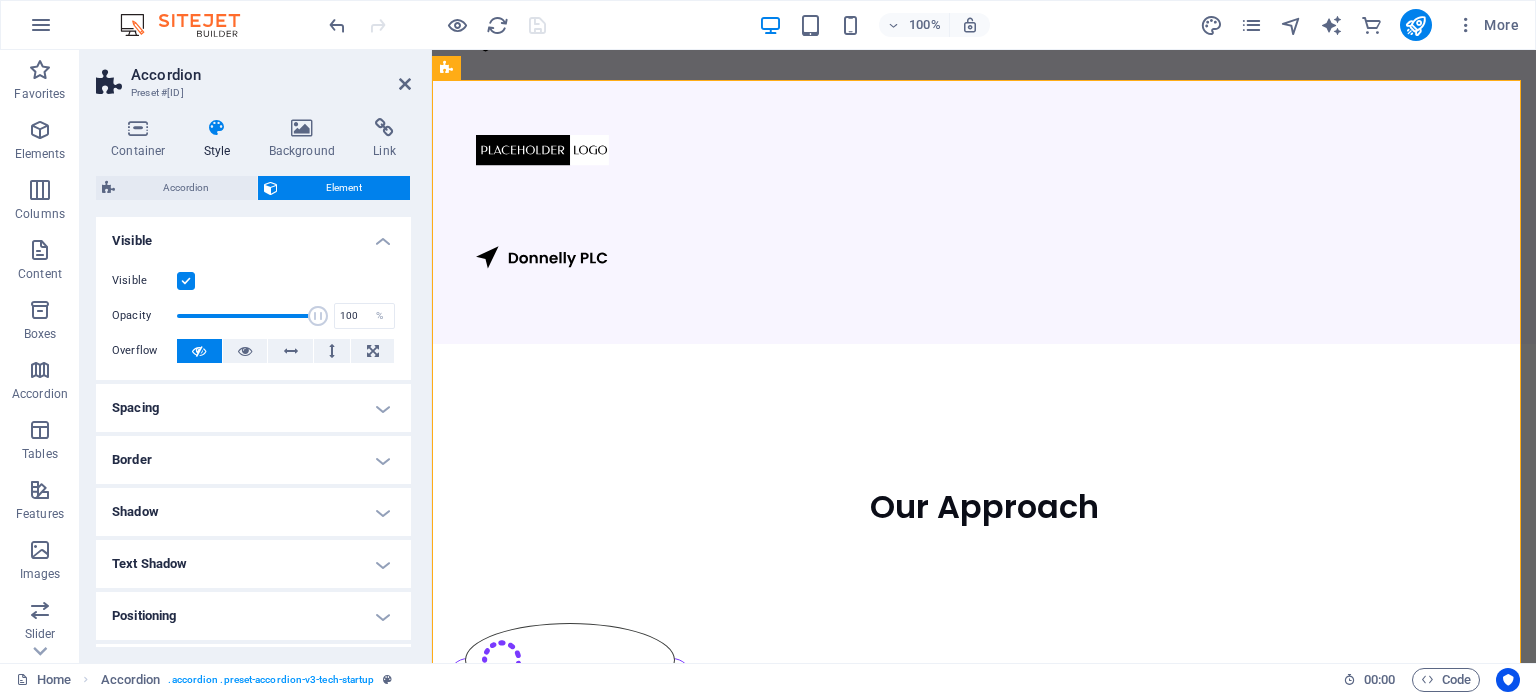 click on "Border" at bounding box center (253, 460) 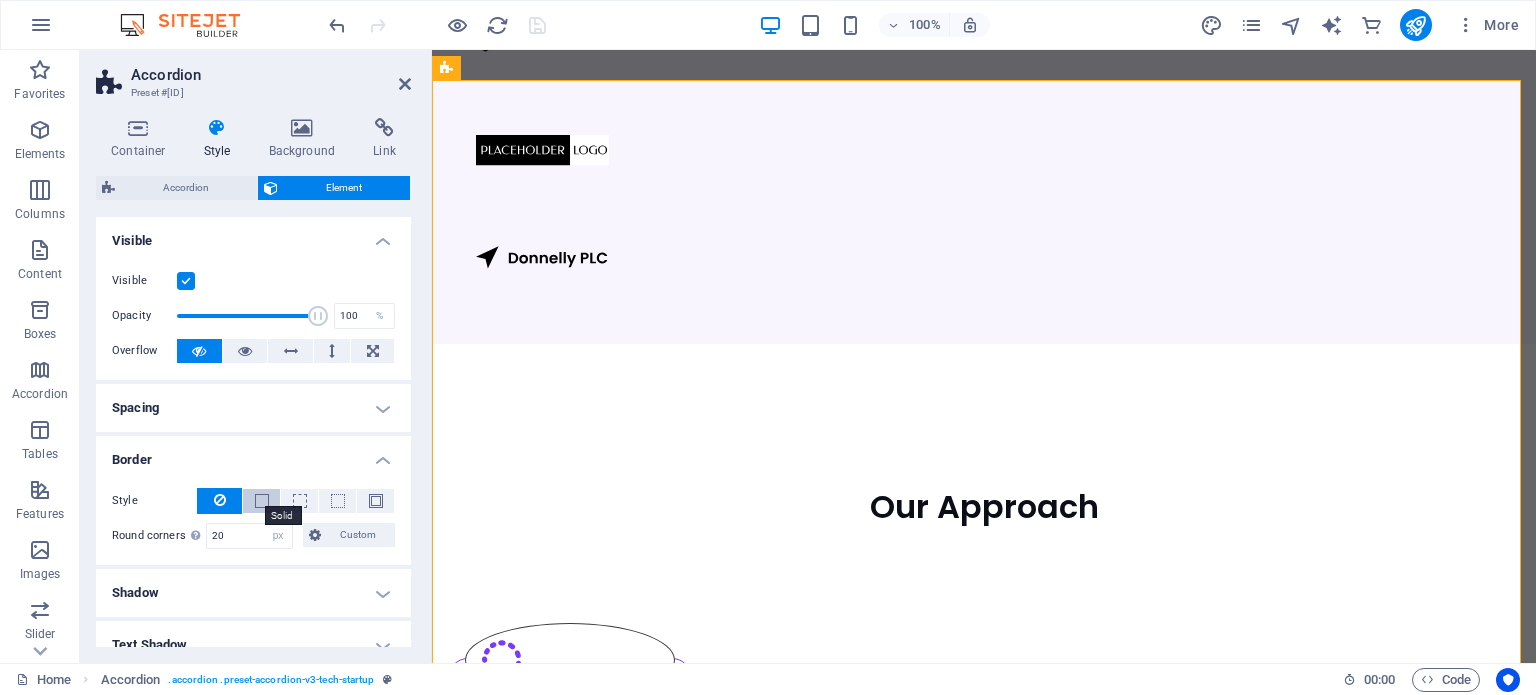 click at bounding box center [262, 501] 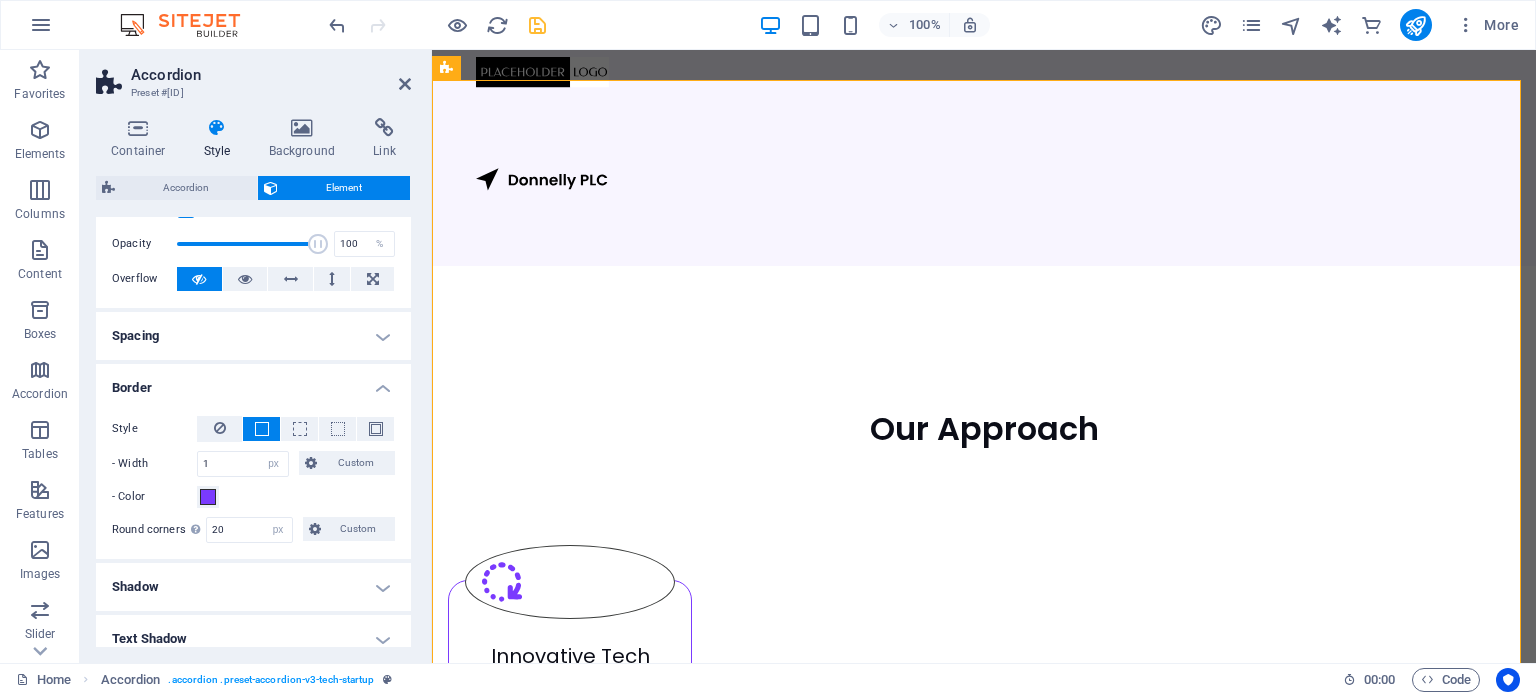 scroll, scrollTop: 100, scrollLeft: 0, axis: vertical 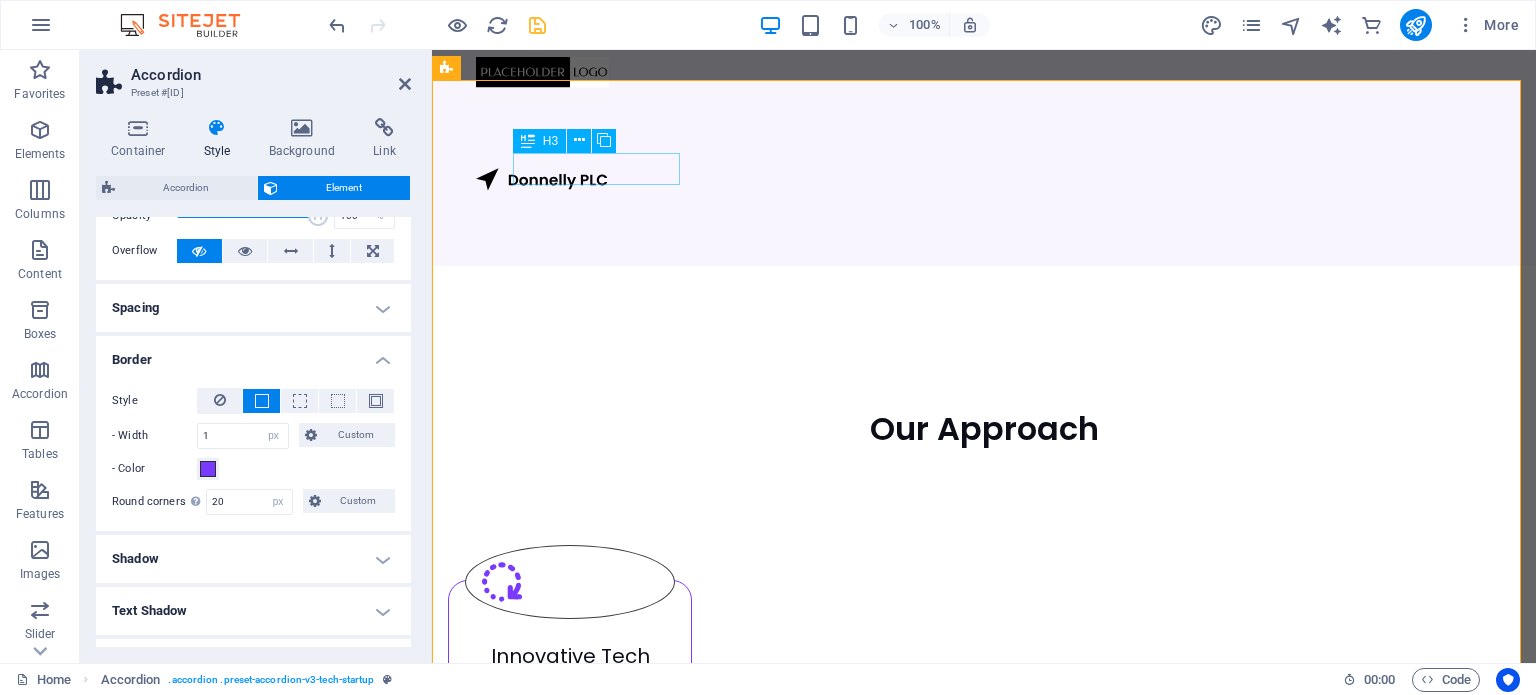 click on "Data and AI Services" at bounding box center [548, 4037] 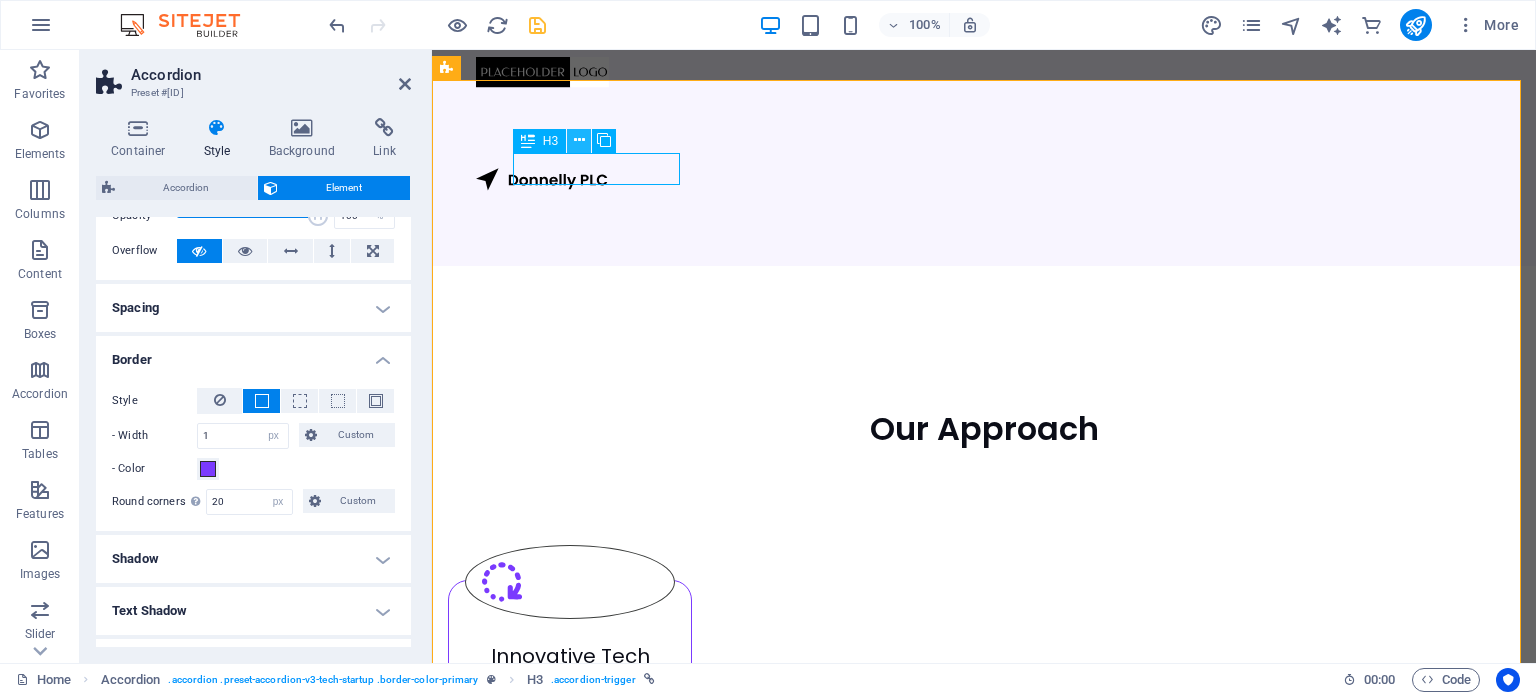 click at bounding box center [579, 140] 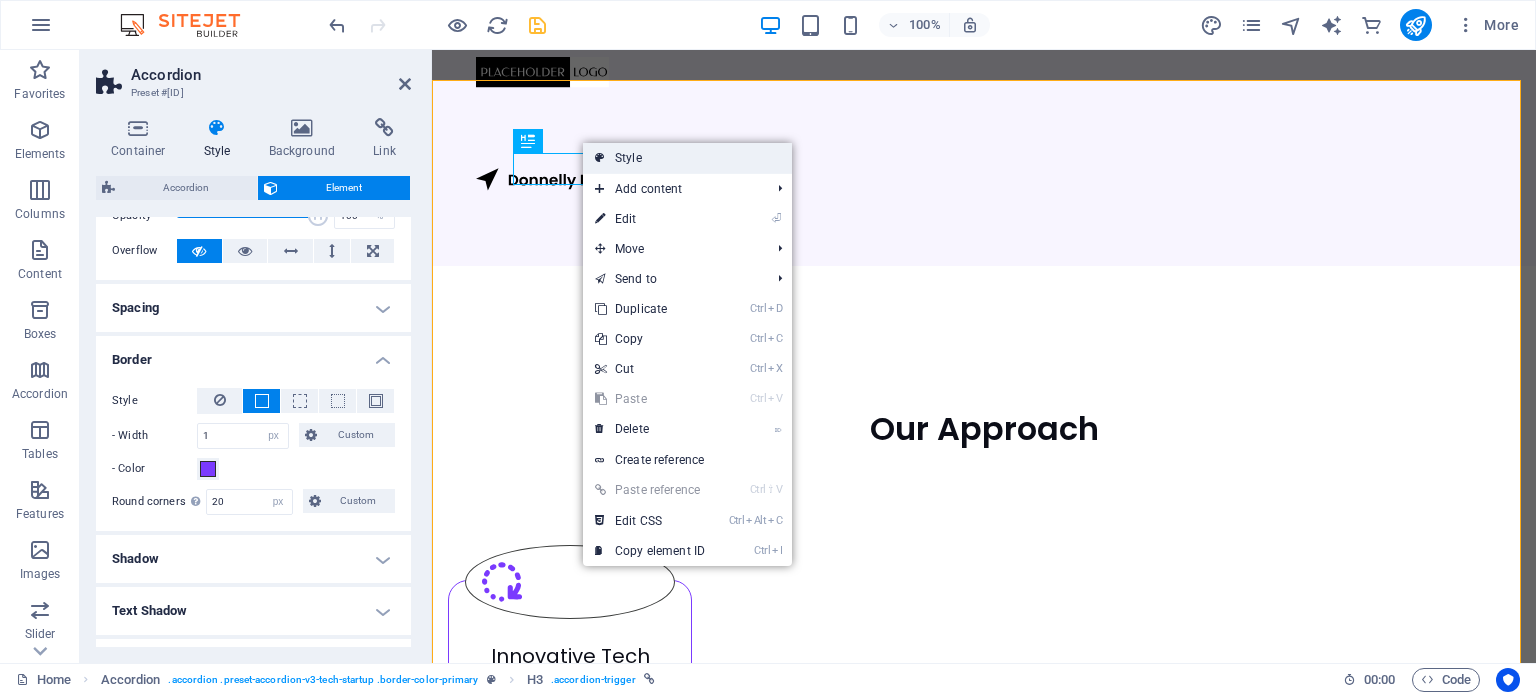 click on "Style" at bounding box center (687, 158) 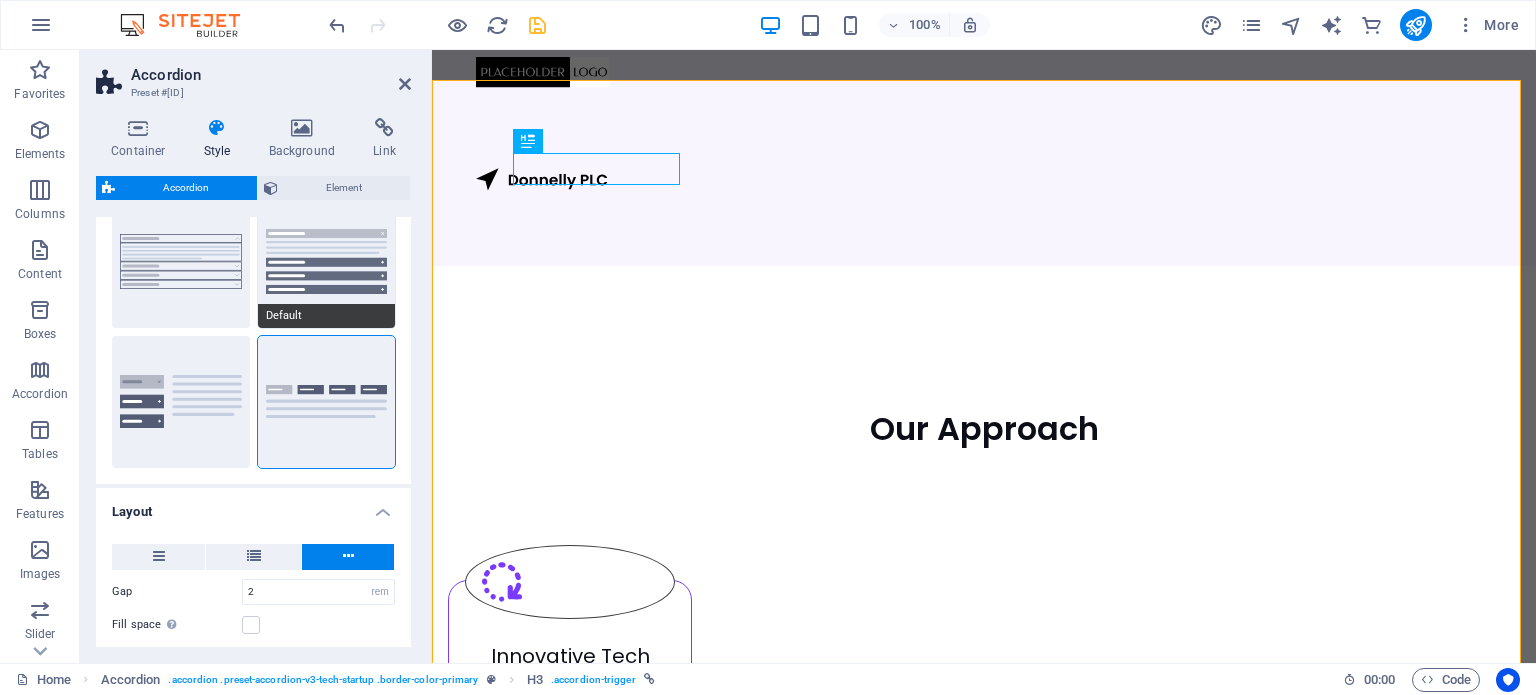 scroll, scrollTop: 0, scrollLeft: 0, axis: both 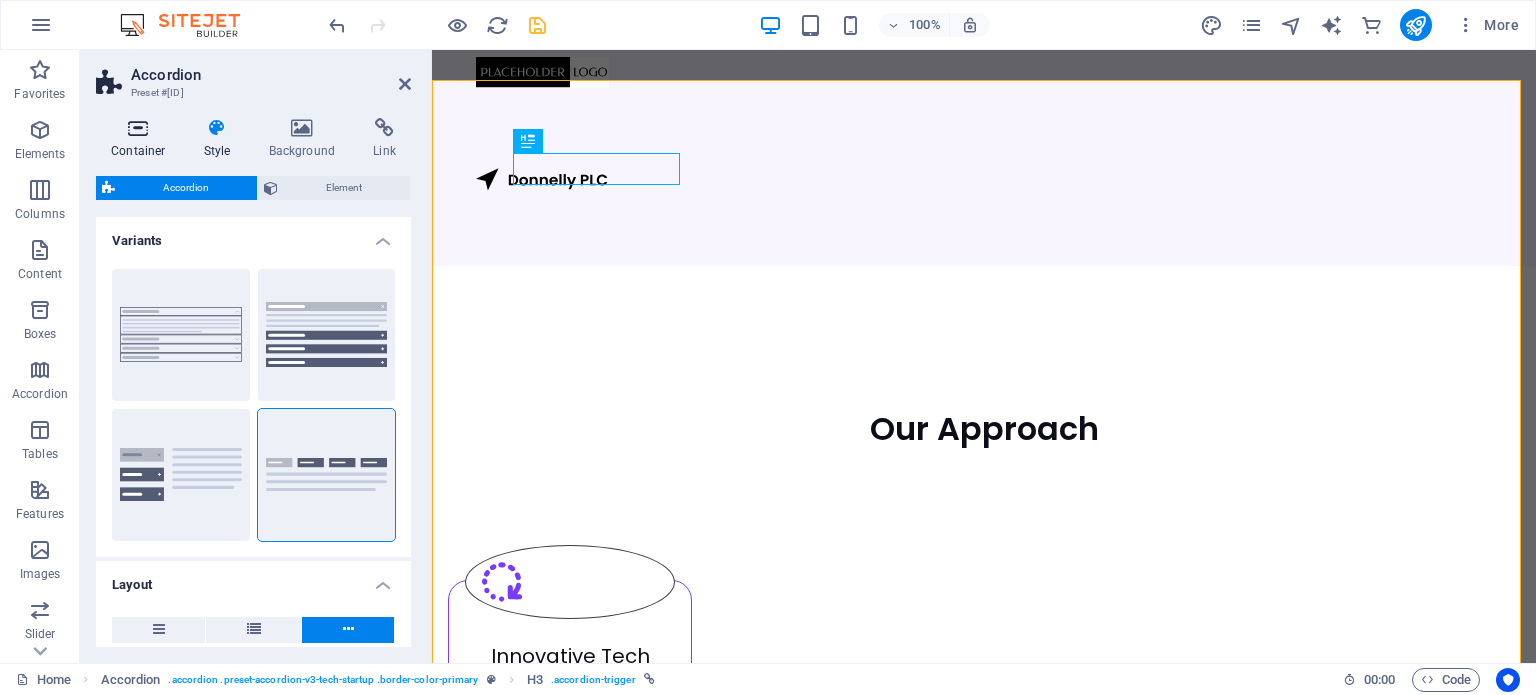 click on "Container" at bounding box center (142, 139) 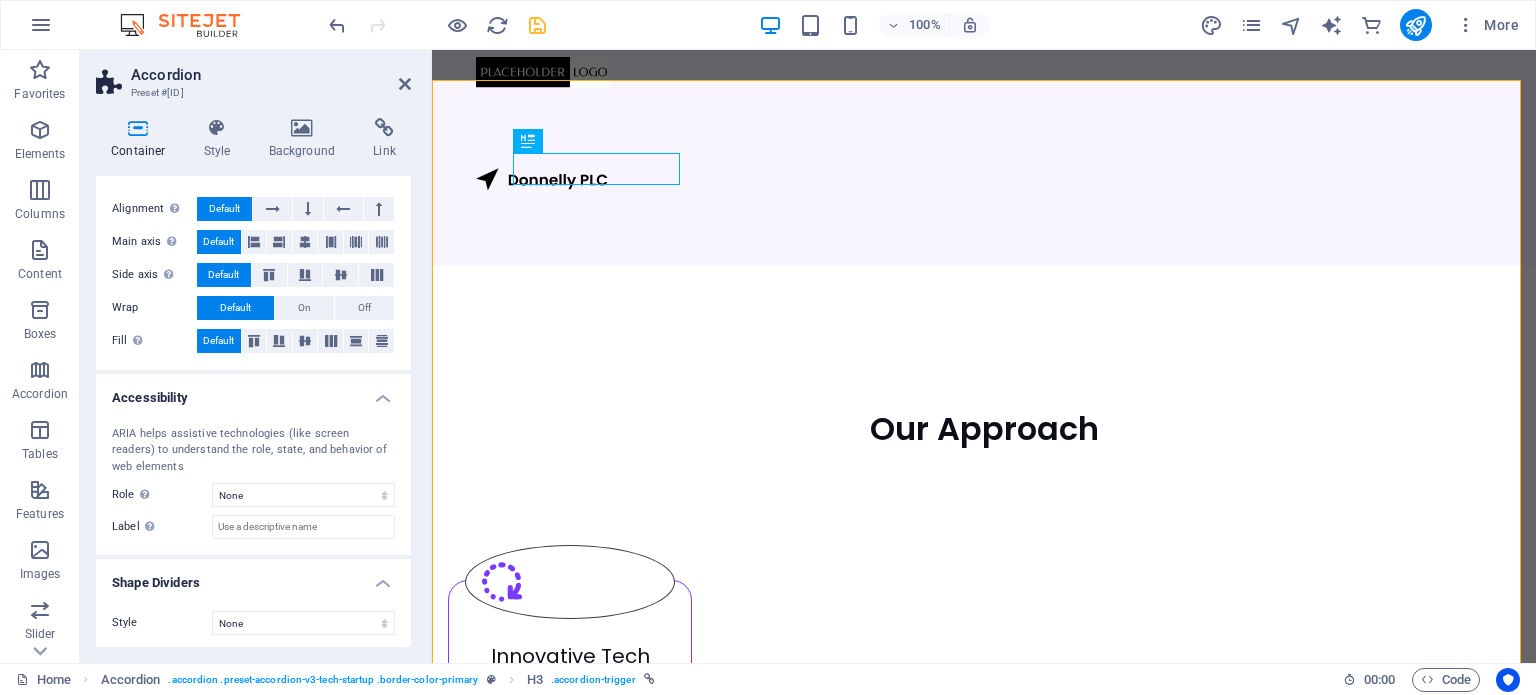 scroll, scrollTop: 302, scrollLeft: 0, axis: vertical 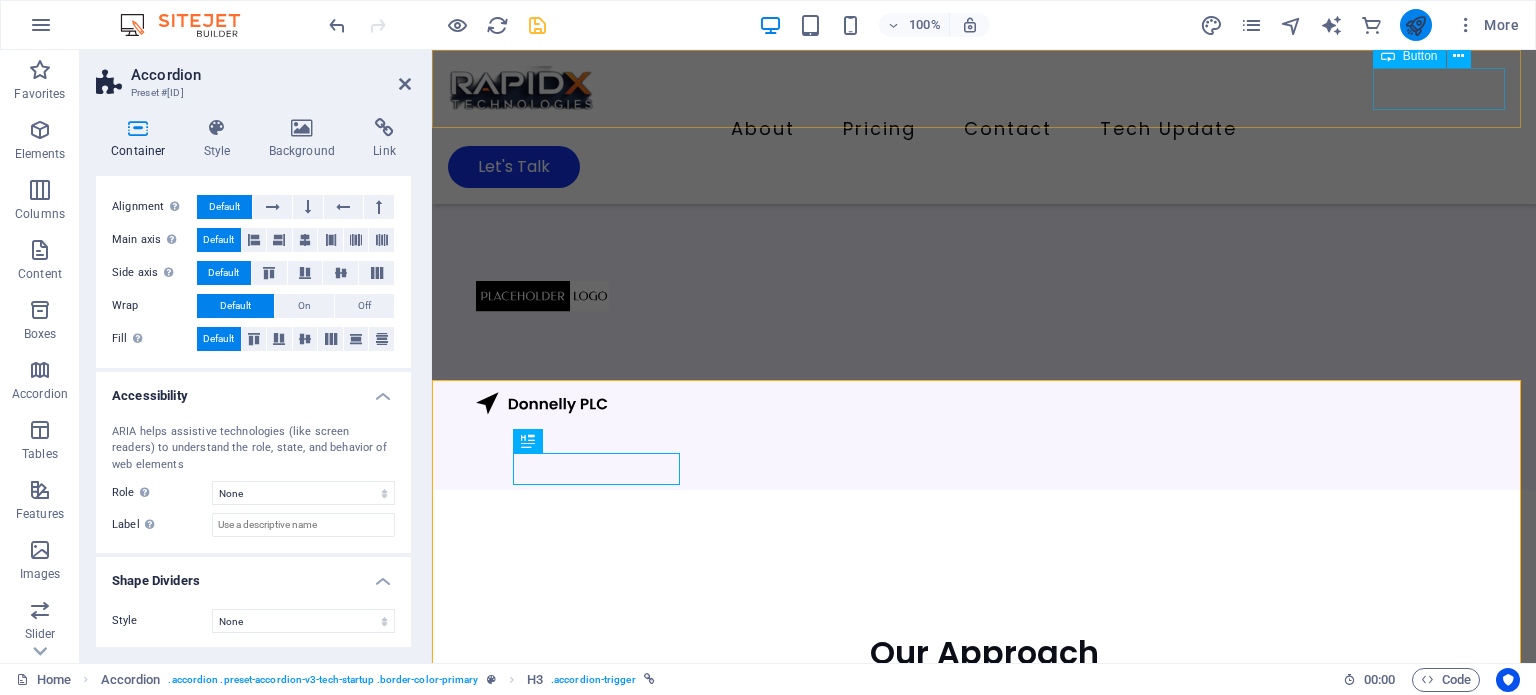 click at bounding box center [1415, 25] 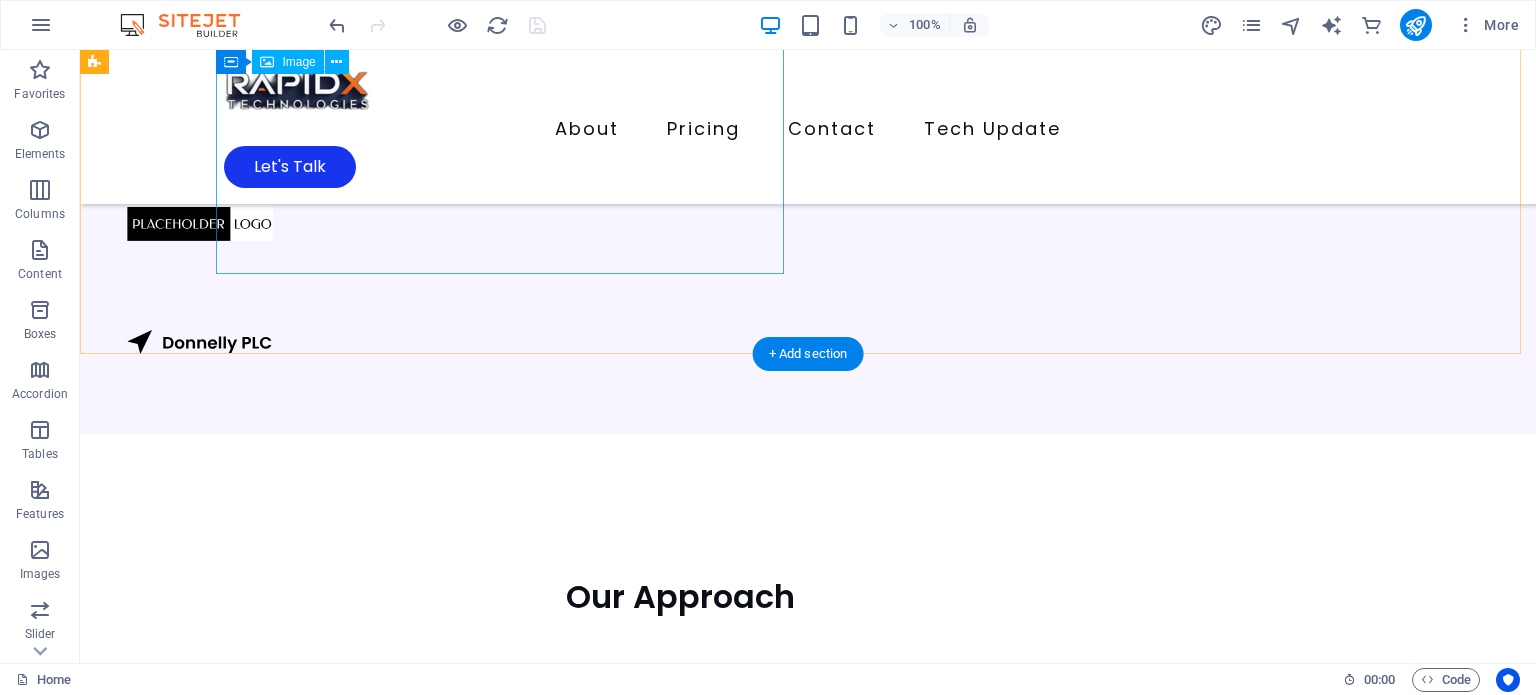 scroll, scrollTop: 1771, scrollLeft: 0, axis: vertical 